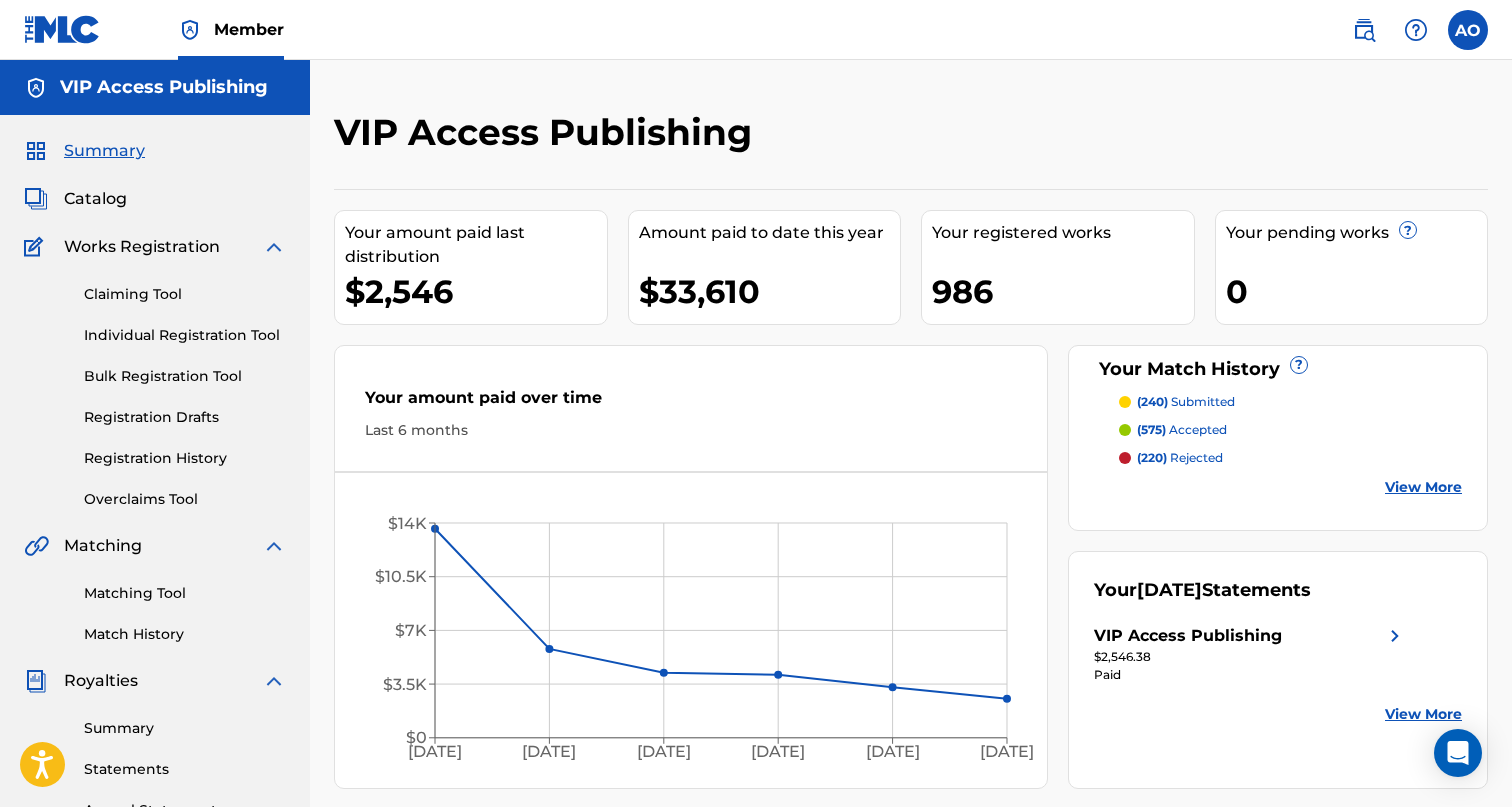 scroll, scrollTop: 0, scrollLeft: 0, axis: both 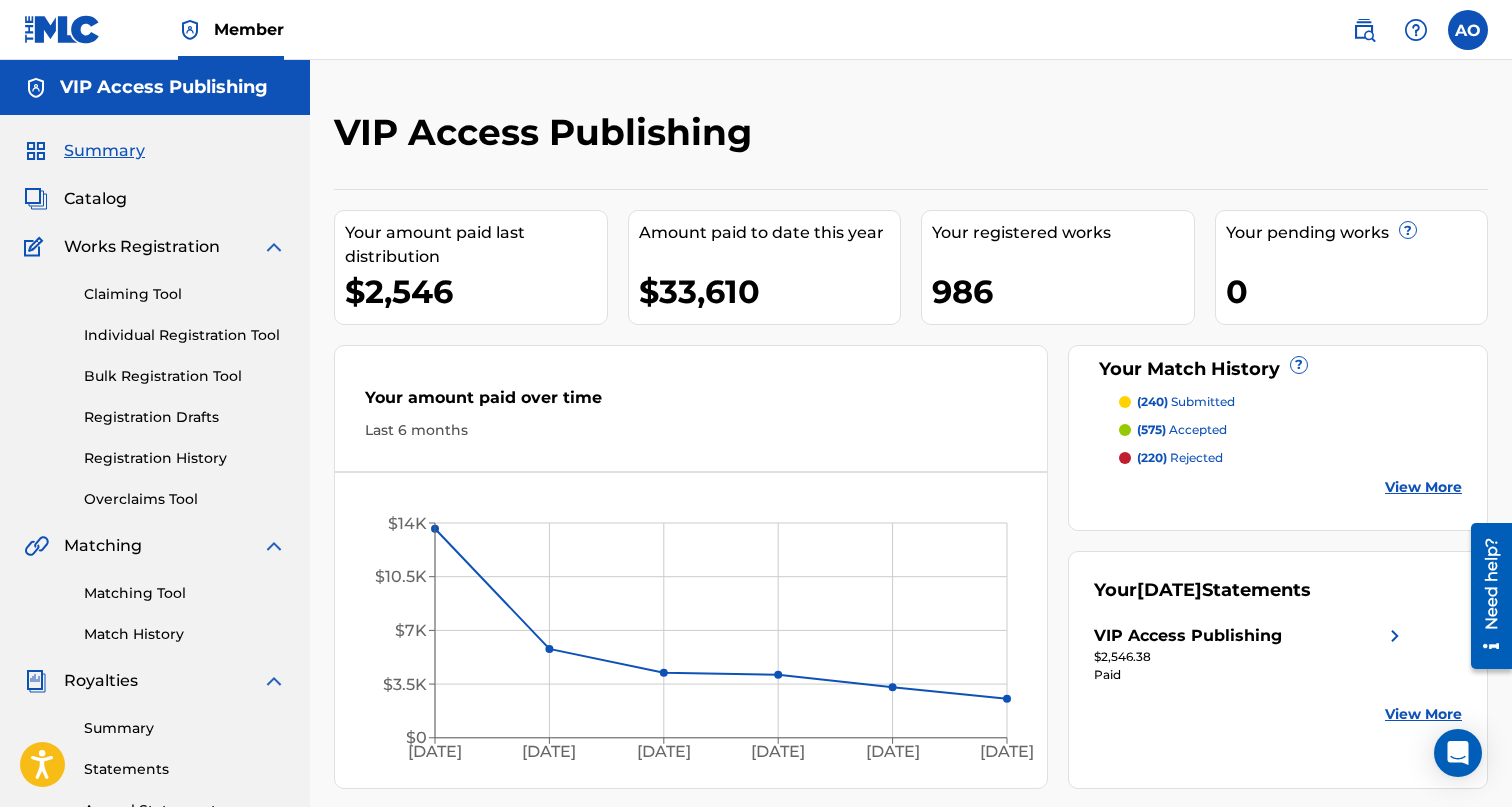 click at bounding box center (1468, 30) 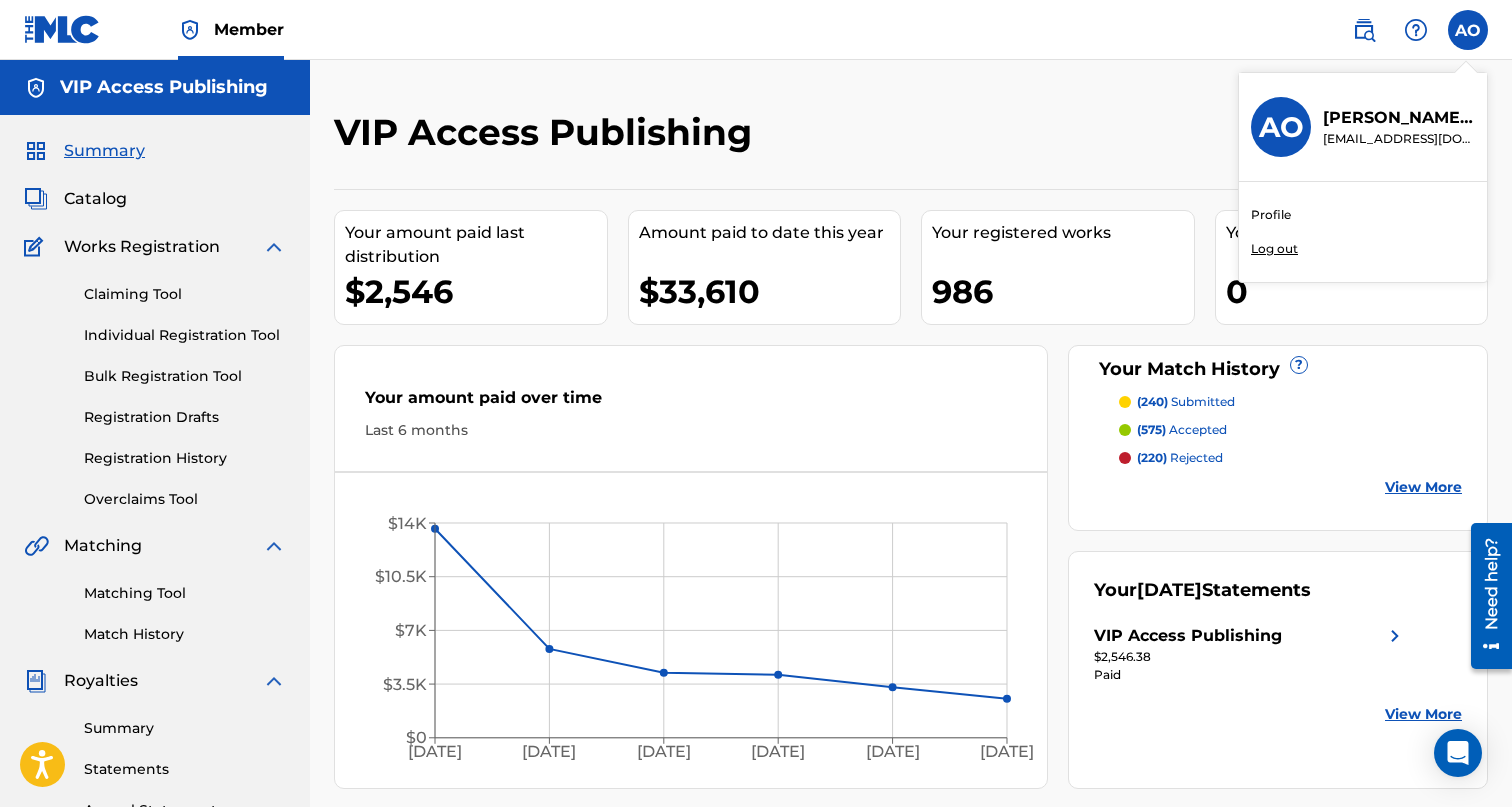 click on "Summary Catalog Works Registration Claiming Tool Individual Registration Tool Bulk Registration Tool Registration Drafts Registration History Overclaims Tool Matching Matching Tool Match History Royalties Summary Statements Annual Statements Rate Sheets Member Settings Banking Information Member Information User Permissions Contact Information Member Benefits" at bounding box center [155, 629] 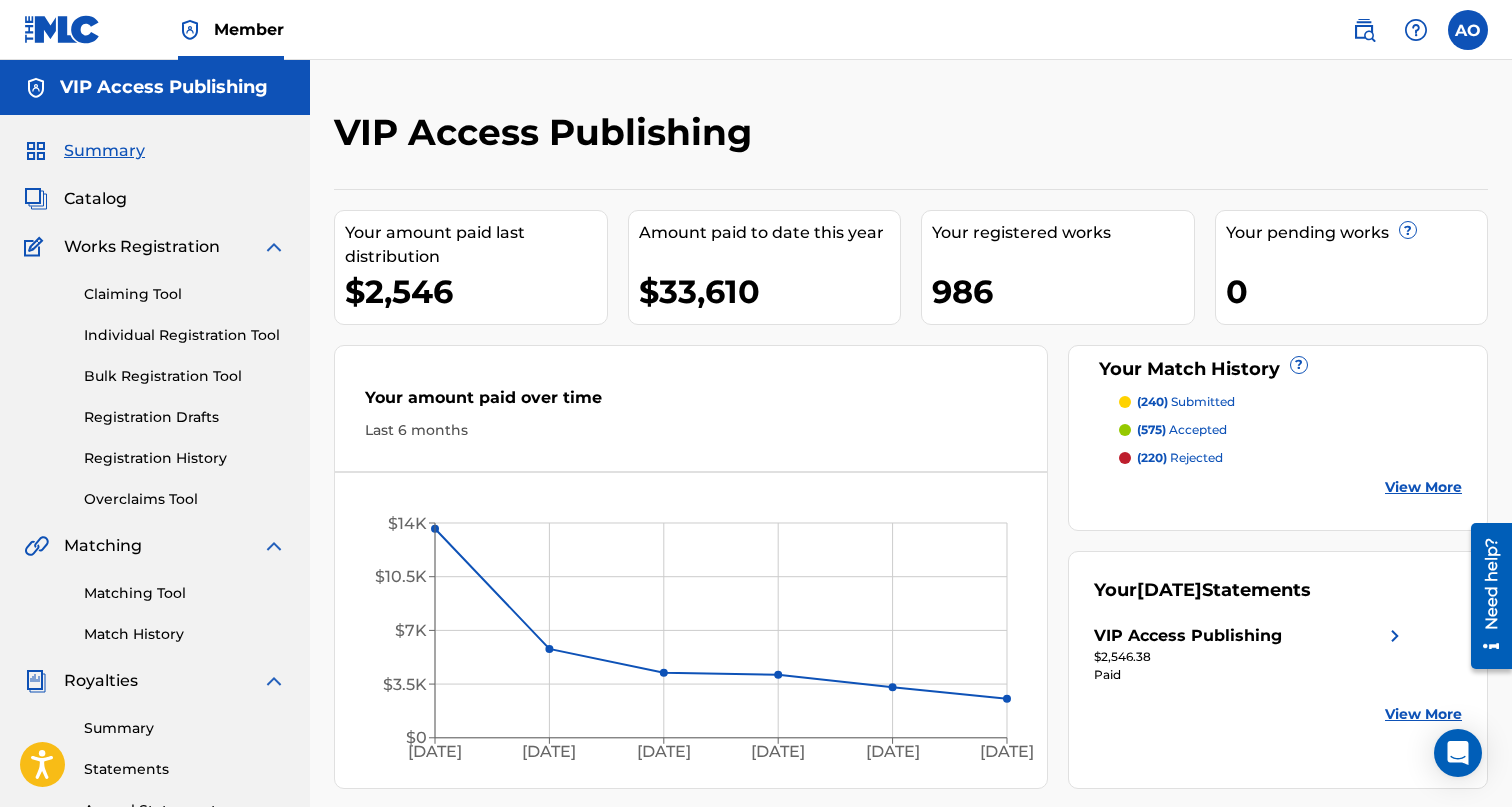 click on "Catalog" at bounding box center [95, 199] 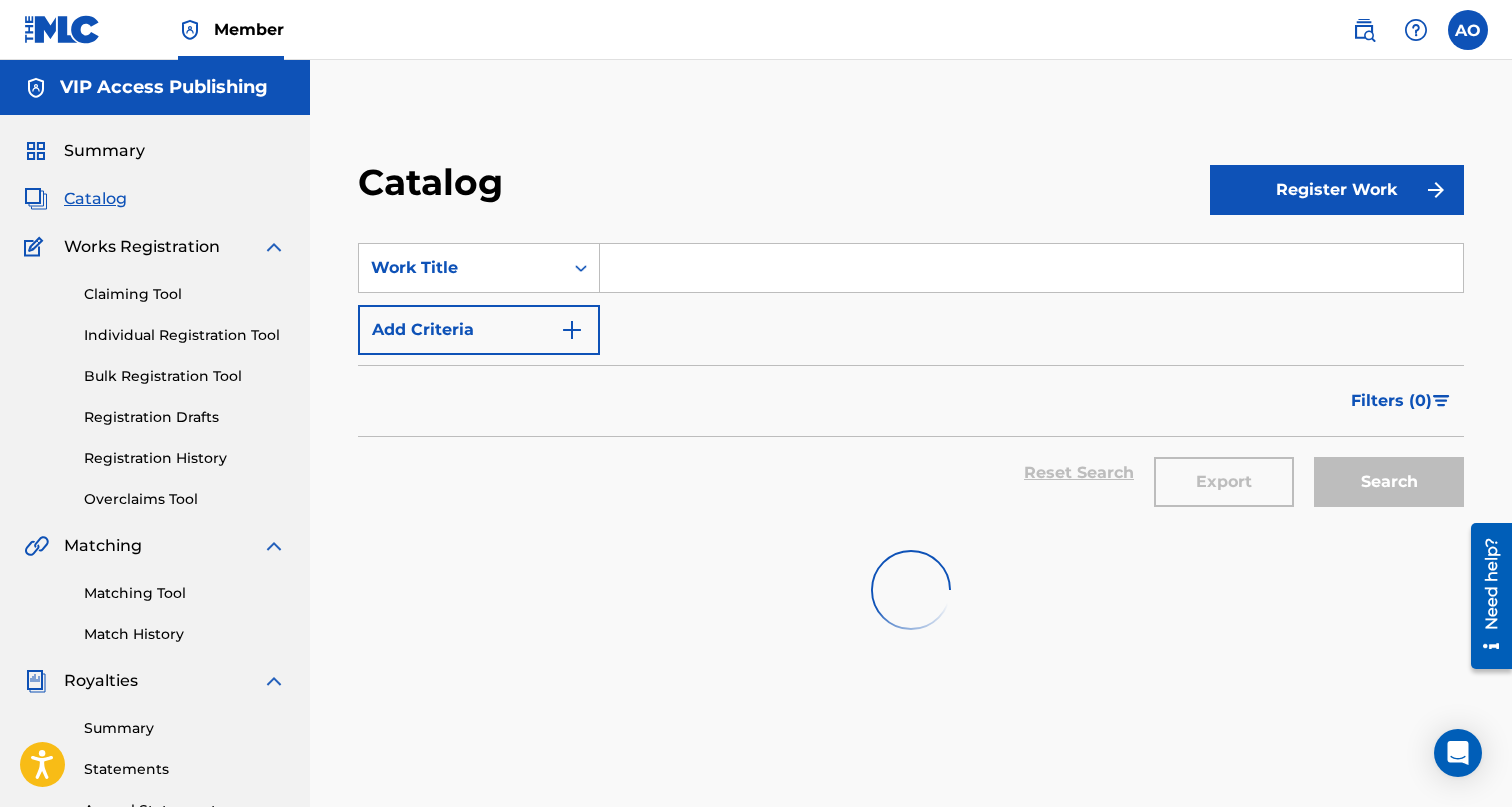 click on "Summary" at bounding box center [104, 151] 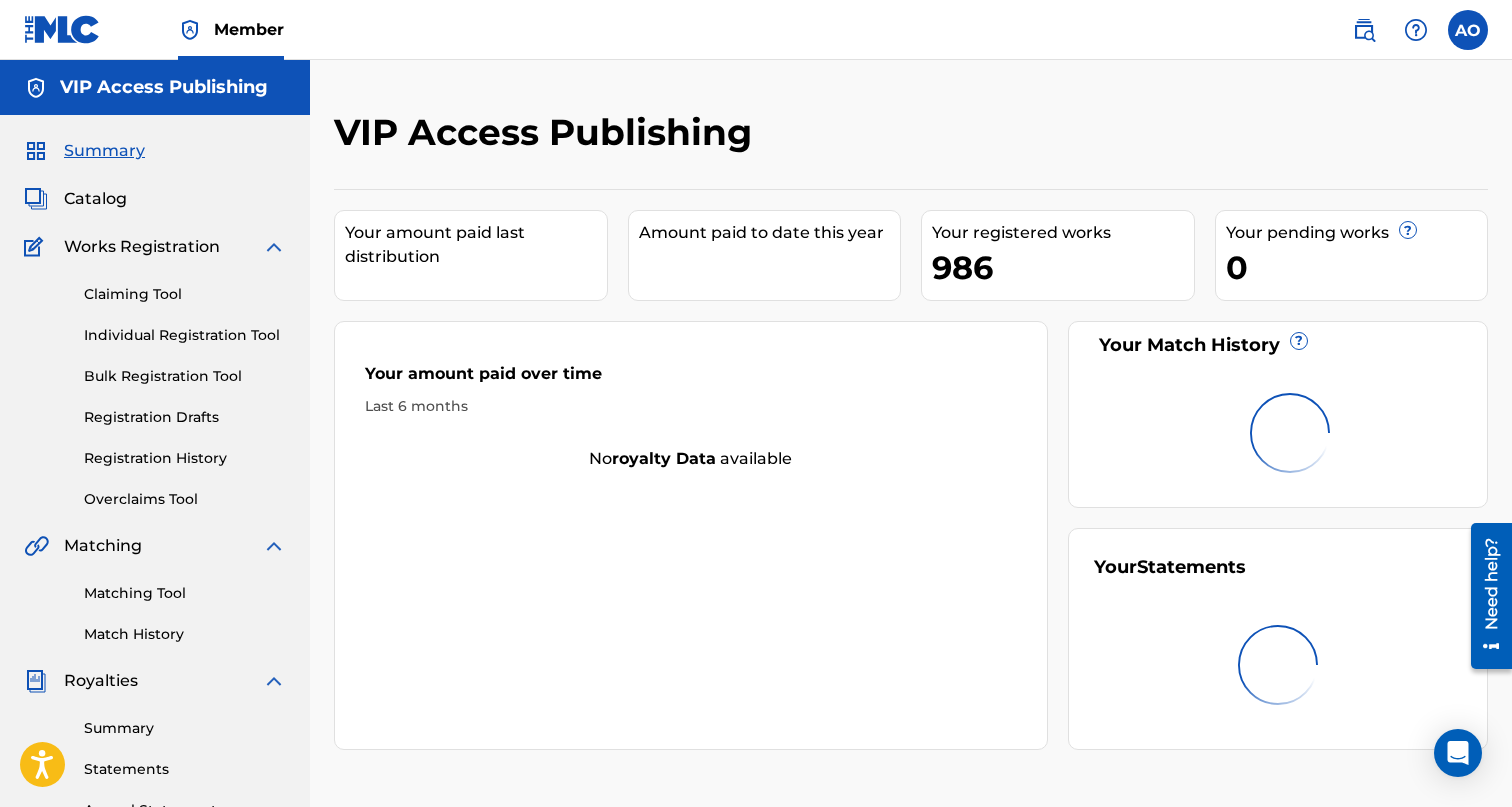 click on "Summary" at bounding box center [104, 151] 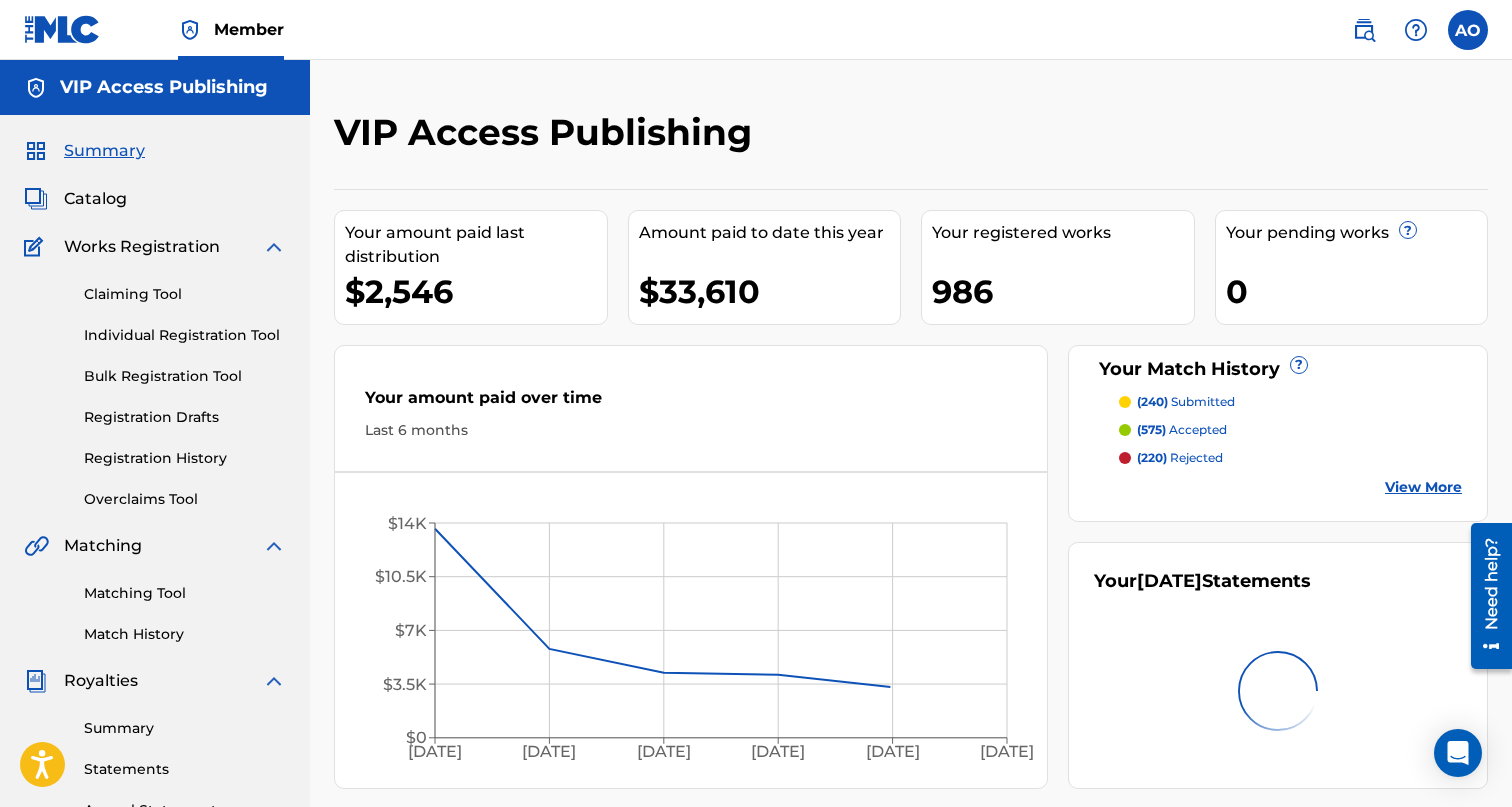 click on "Registration History" at bounding box center (185, 458) 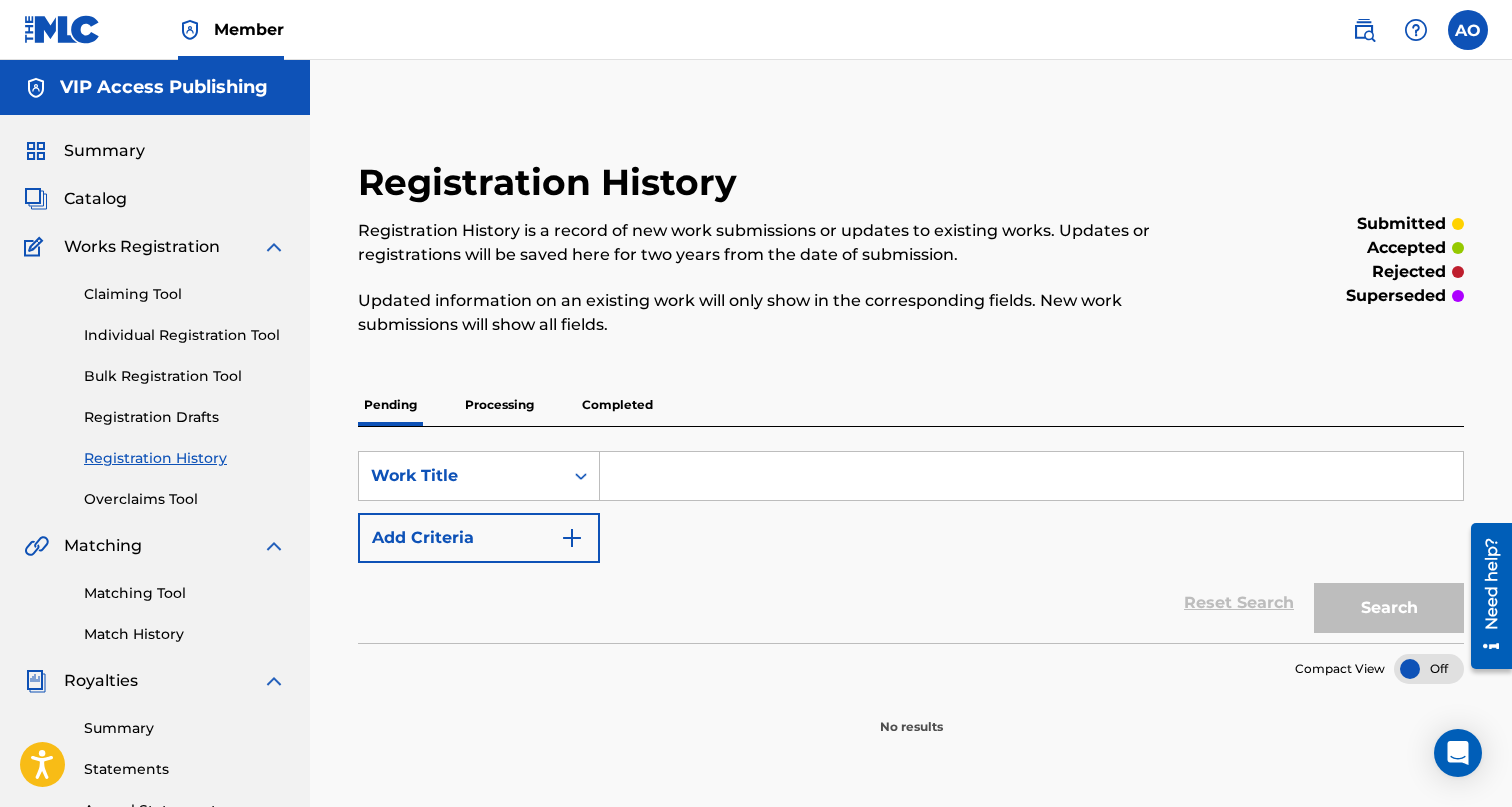 click on "Processing" at bounding box center (499, 405) 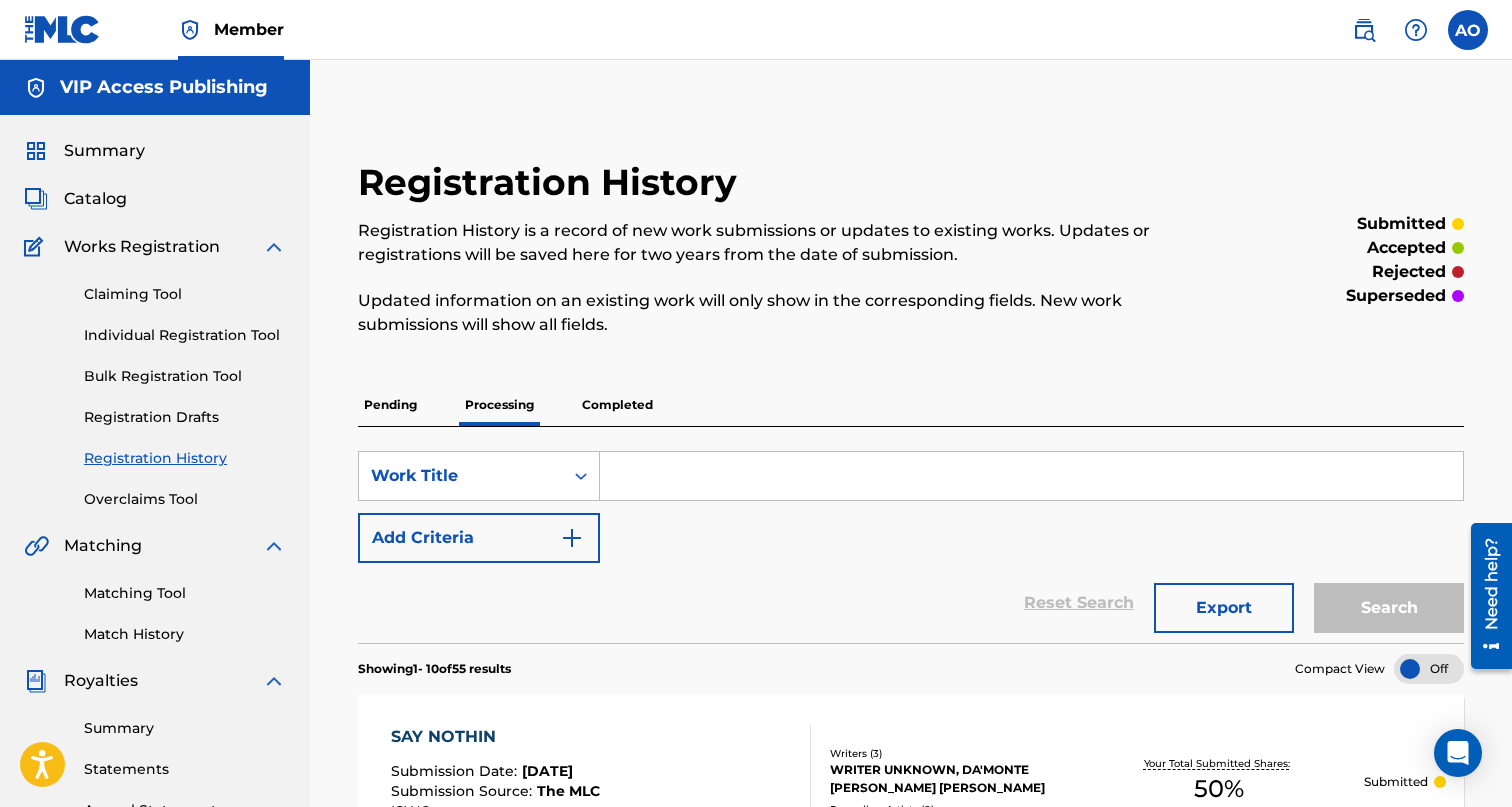click on "Completed" at bounding box center (617, 405) 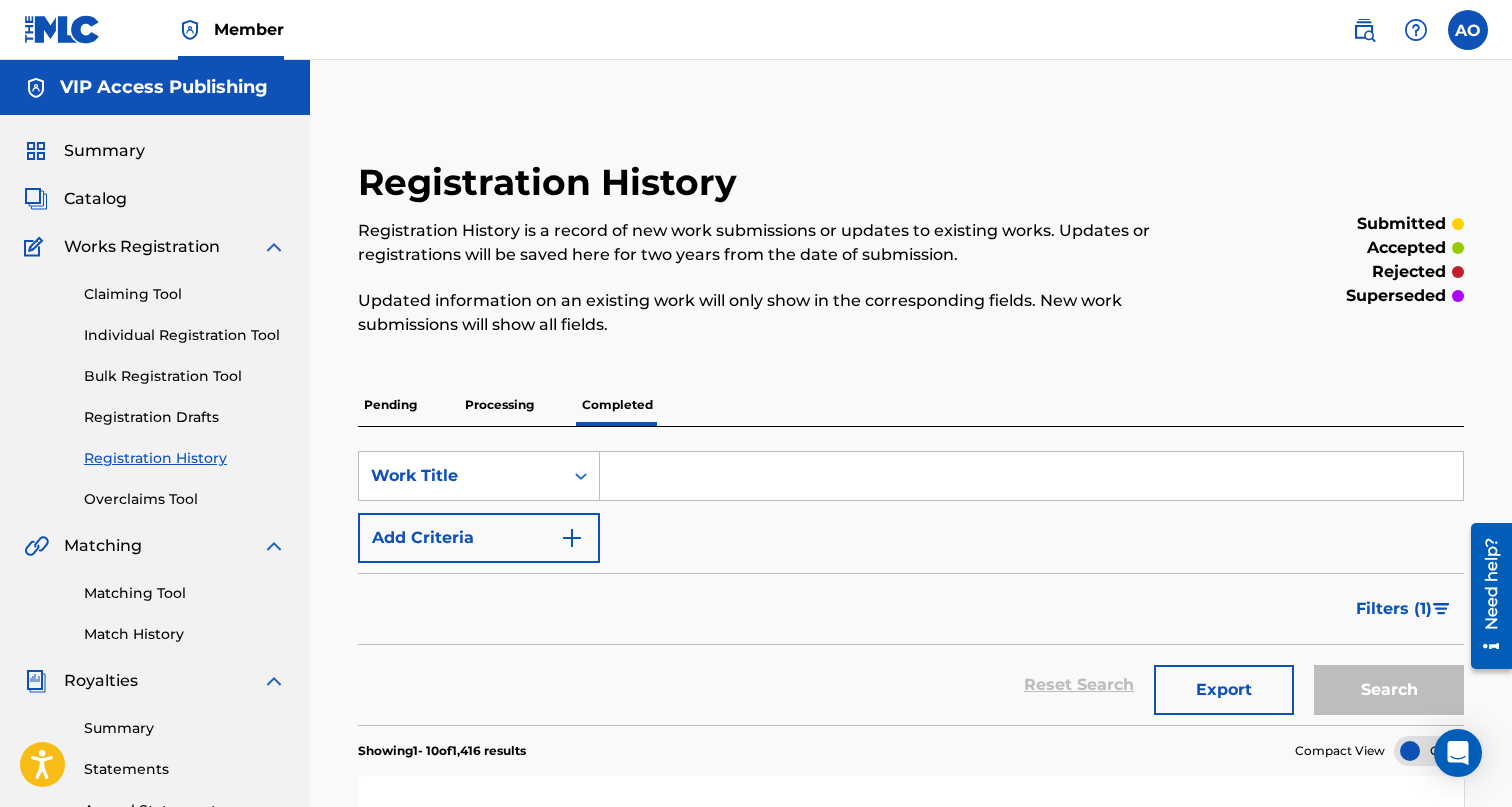 click on "Summary" at bounding box center [104, 151] 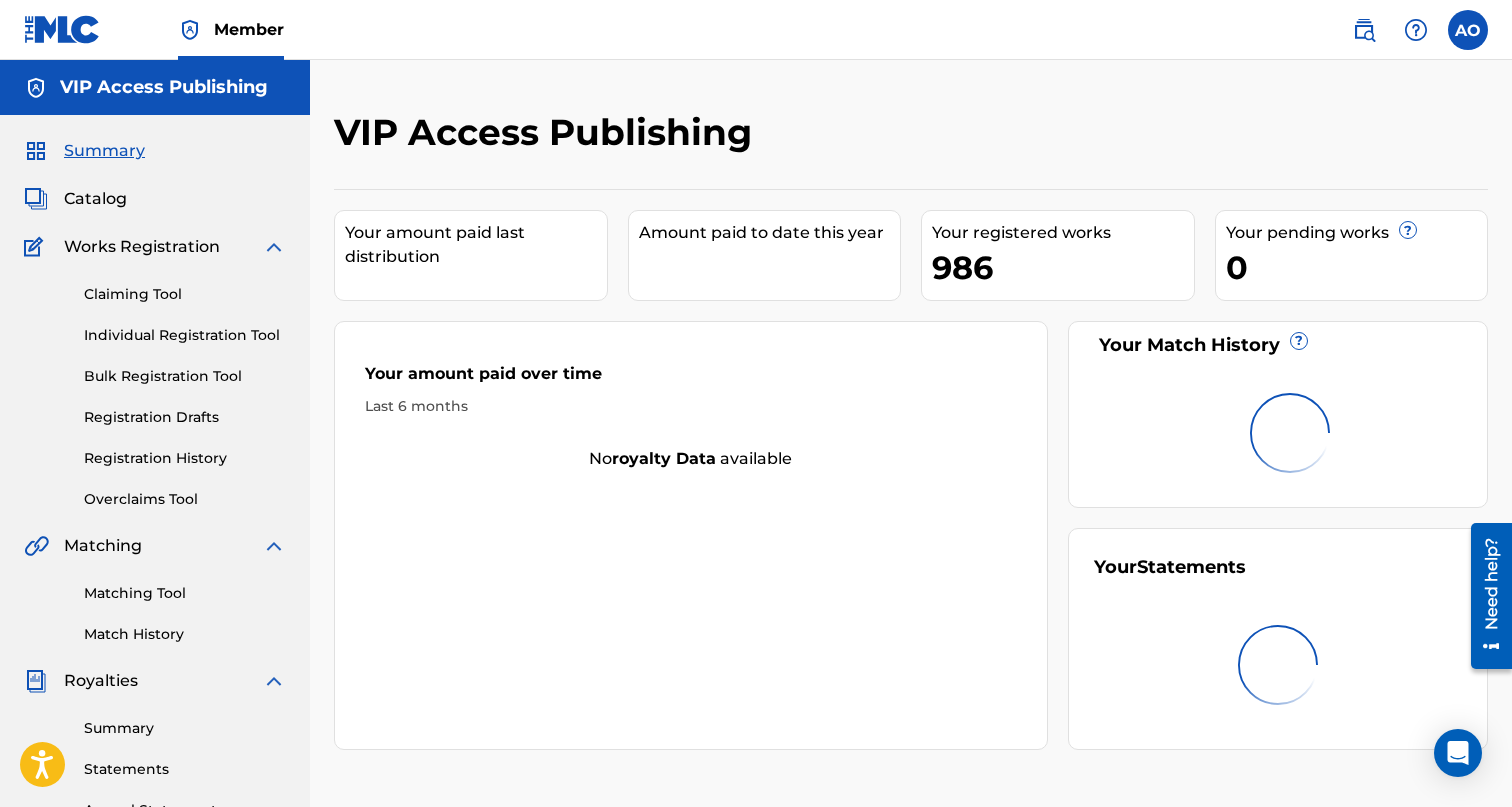 click on "Summary" at bounding box center (104, 151) 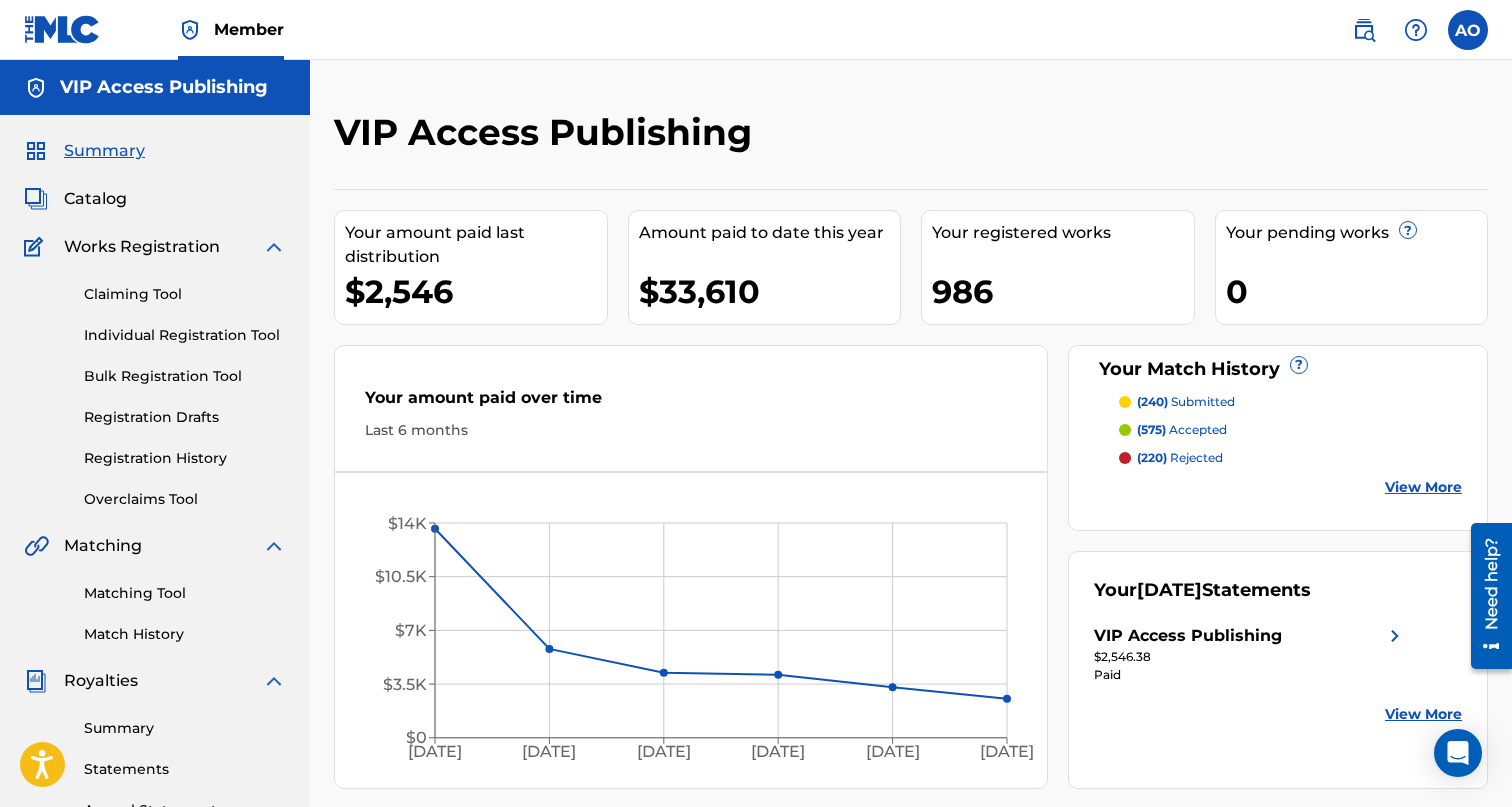 click on "Registration History" at bounding box center [185, 458] 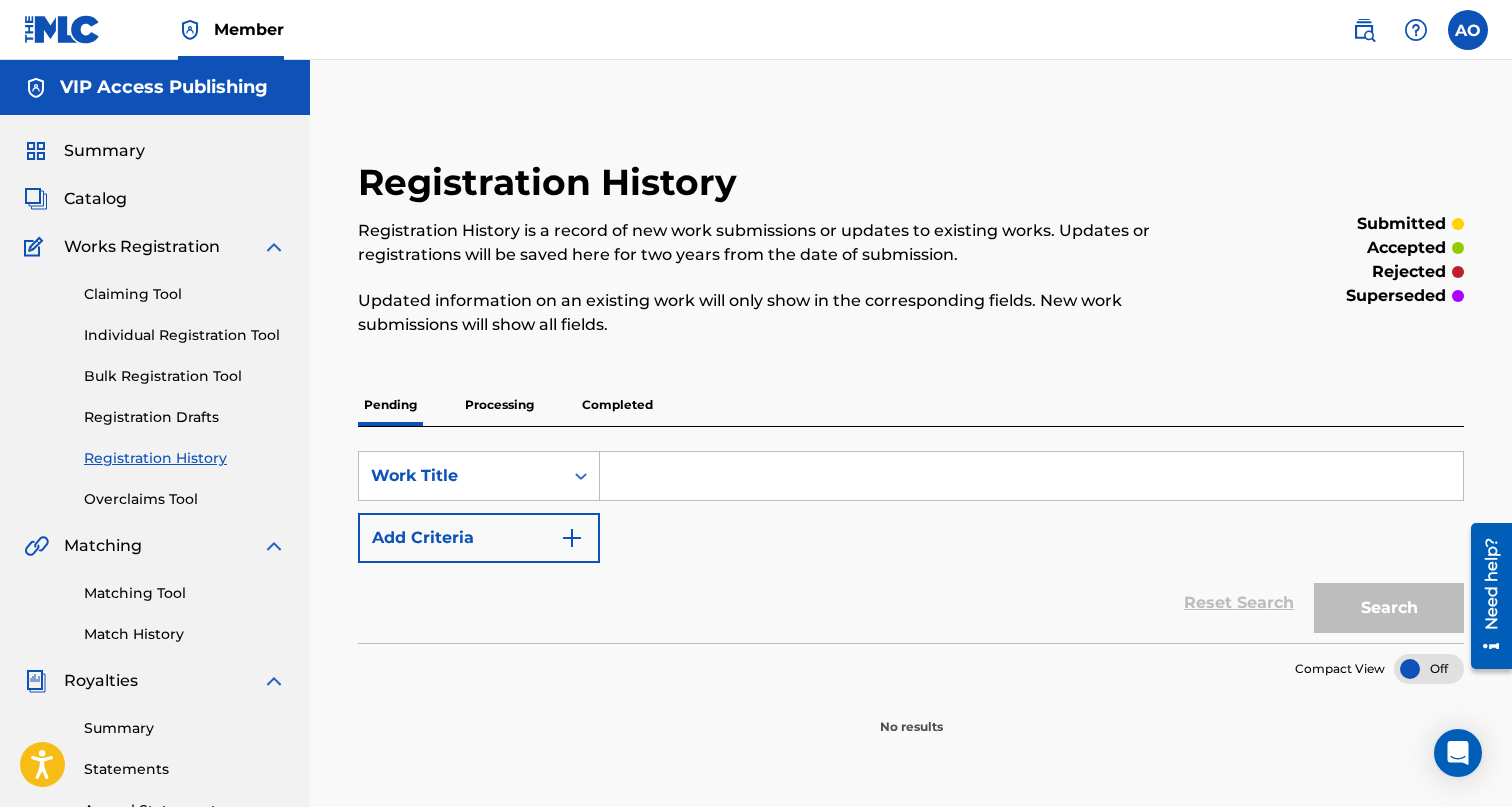 click on "Summary" at bounding box center [104, 151] 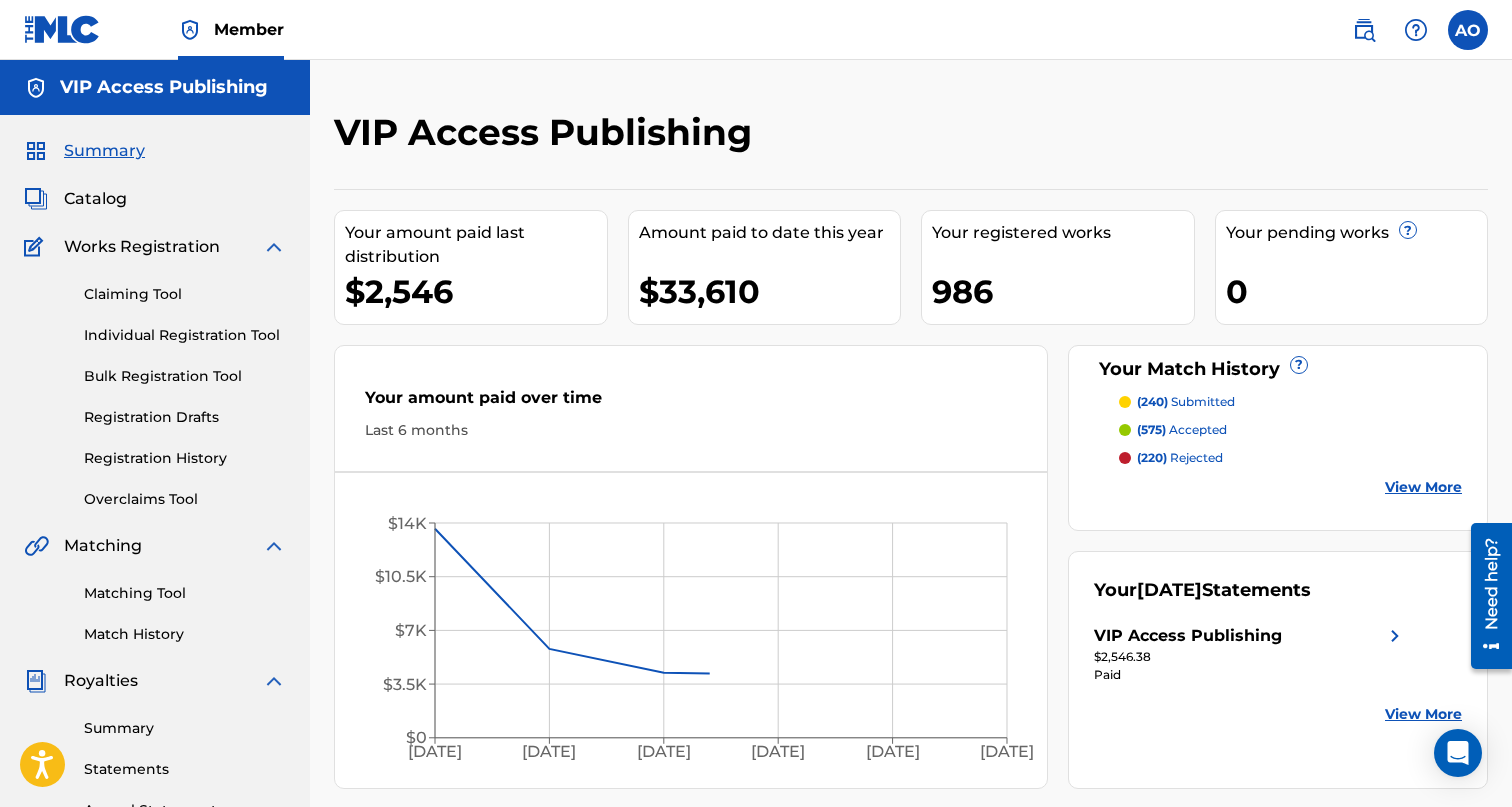 click on "Registration History" at bounding box center (185, 458) 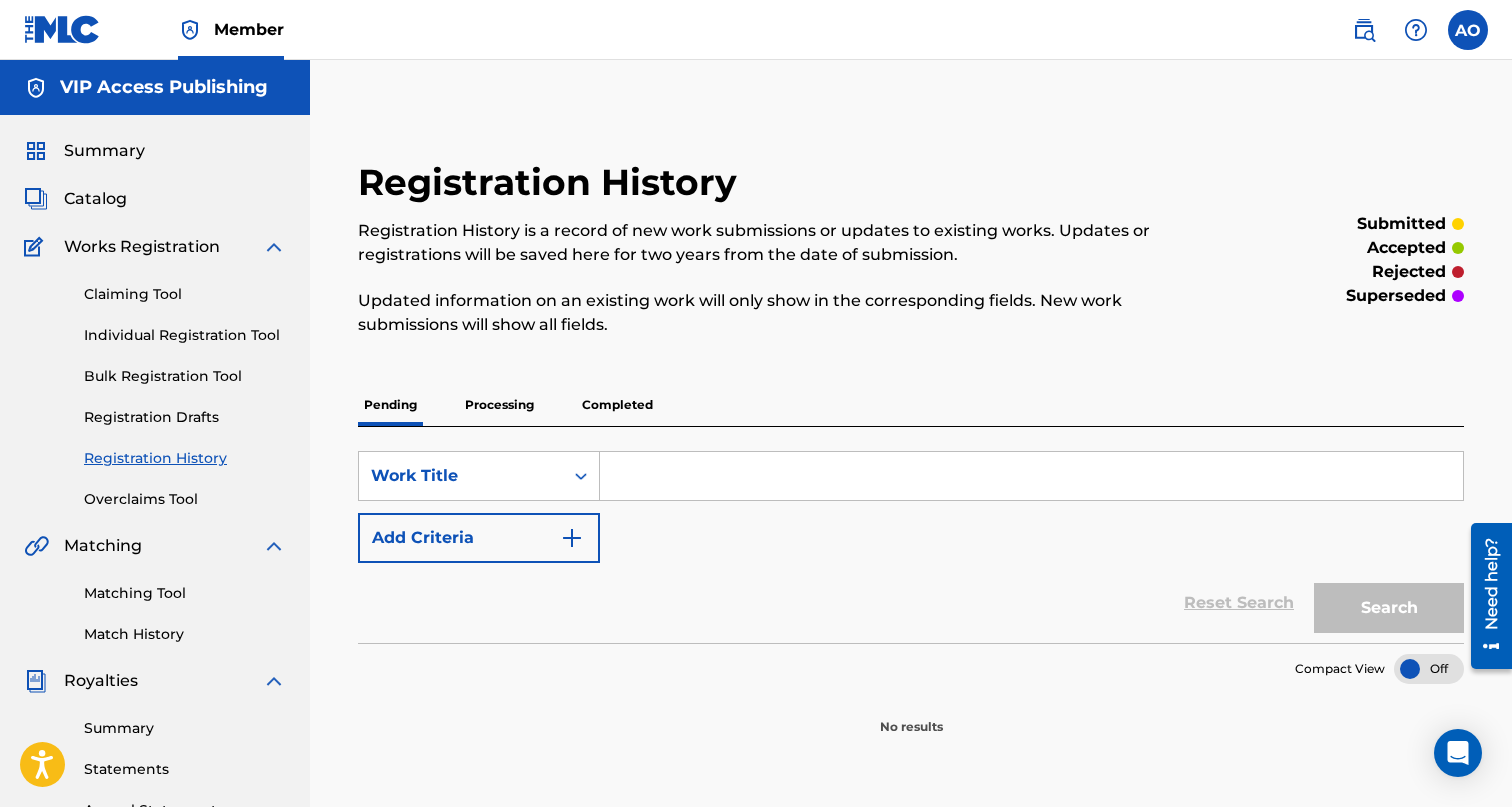 click on "Completed" at bounding box center [617, 405] 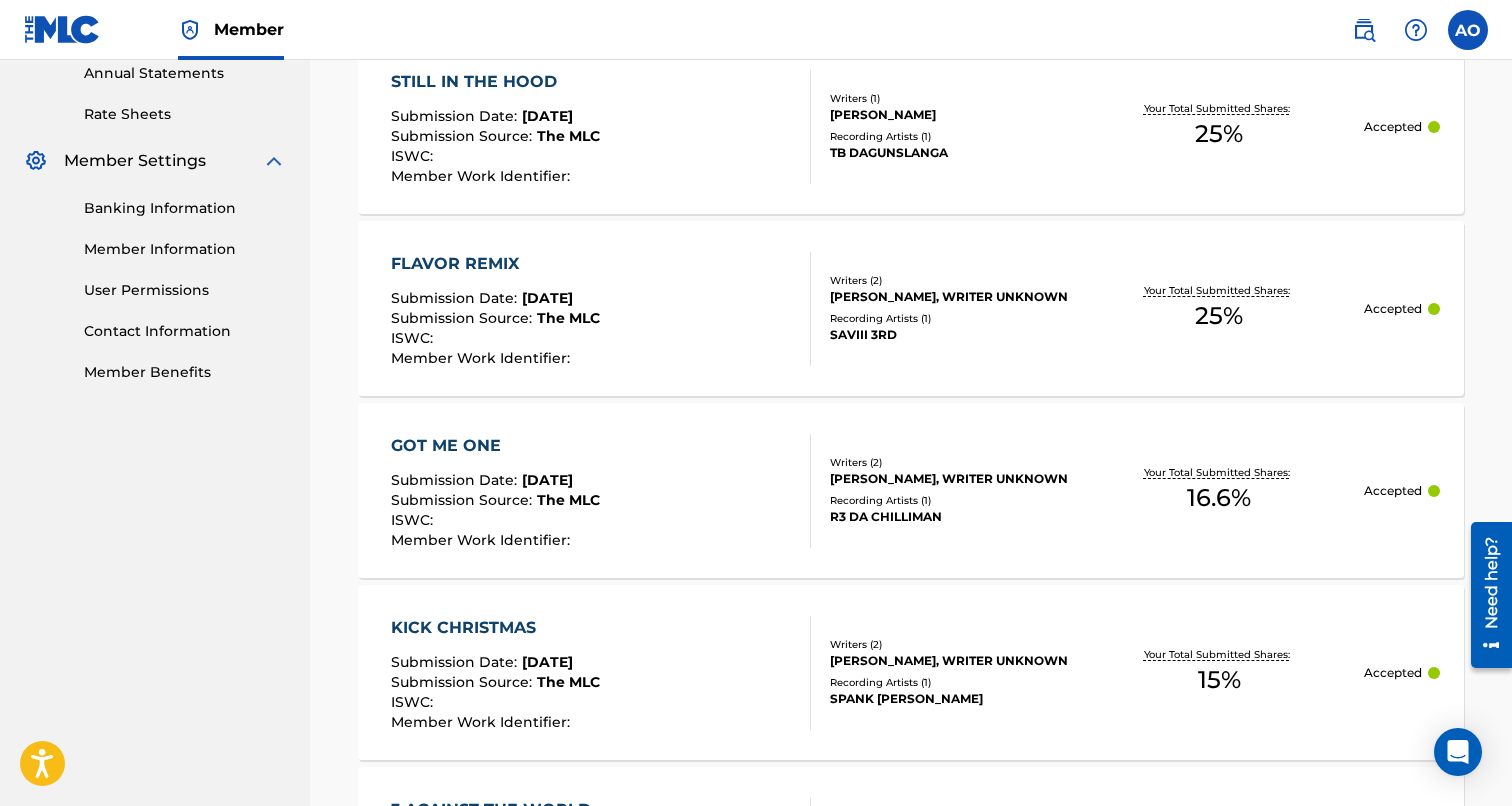 scroll, scrollTop: 730, scrollLeft: 0, axis: vertical 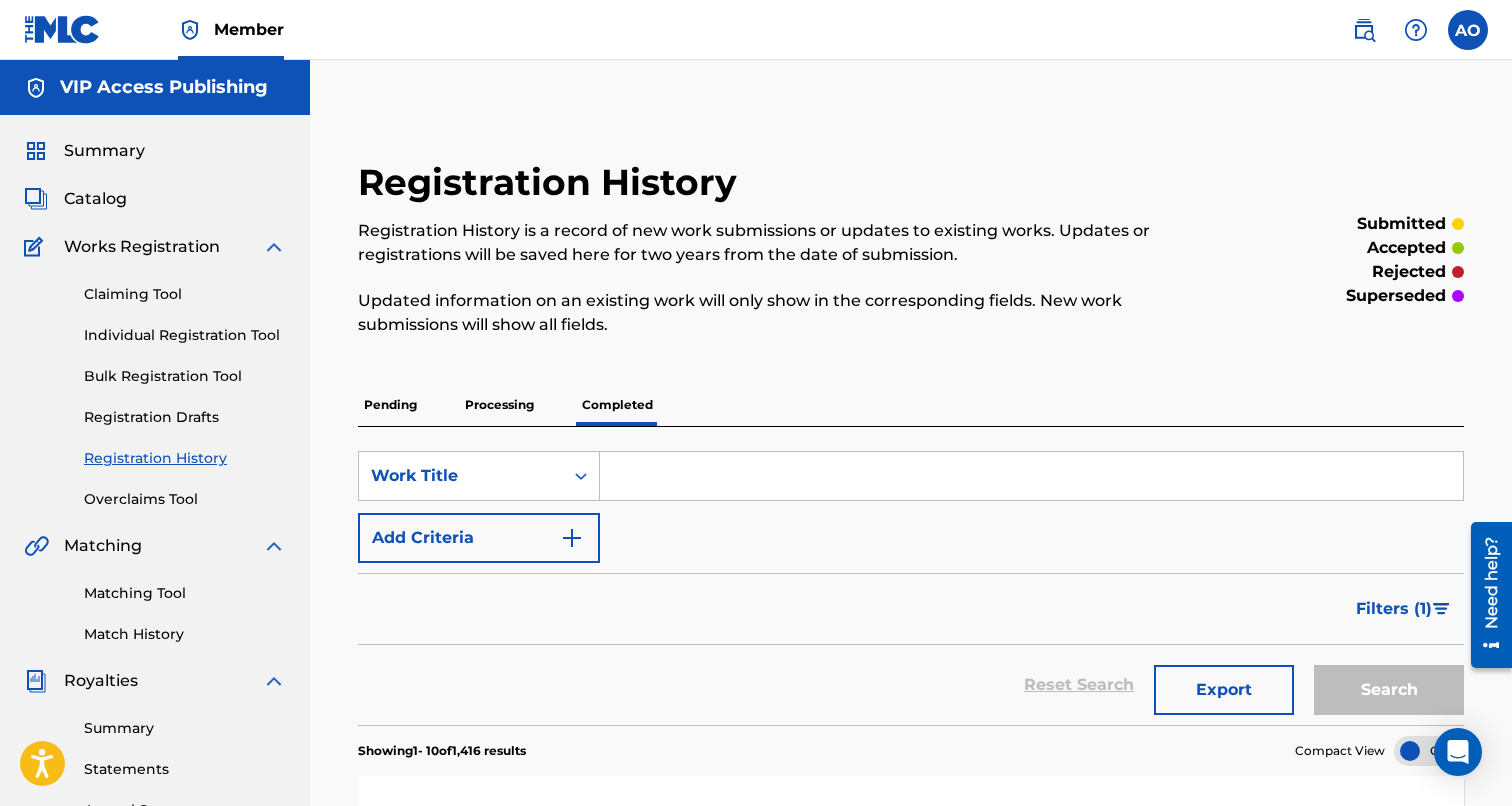 click on "Summary" at bounding box center [104, 151] 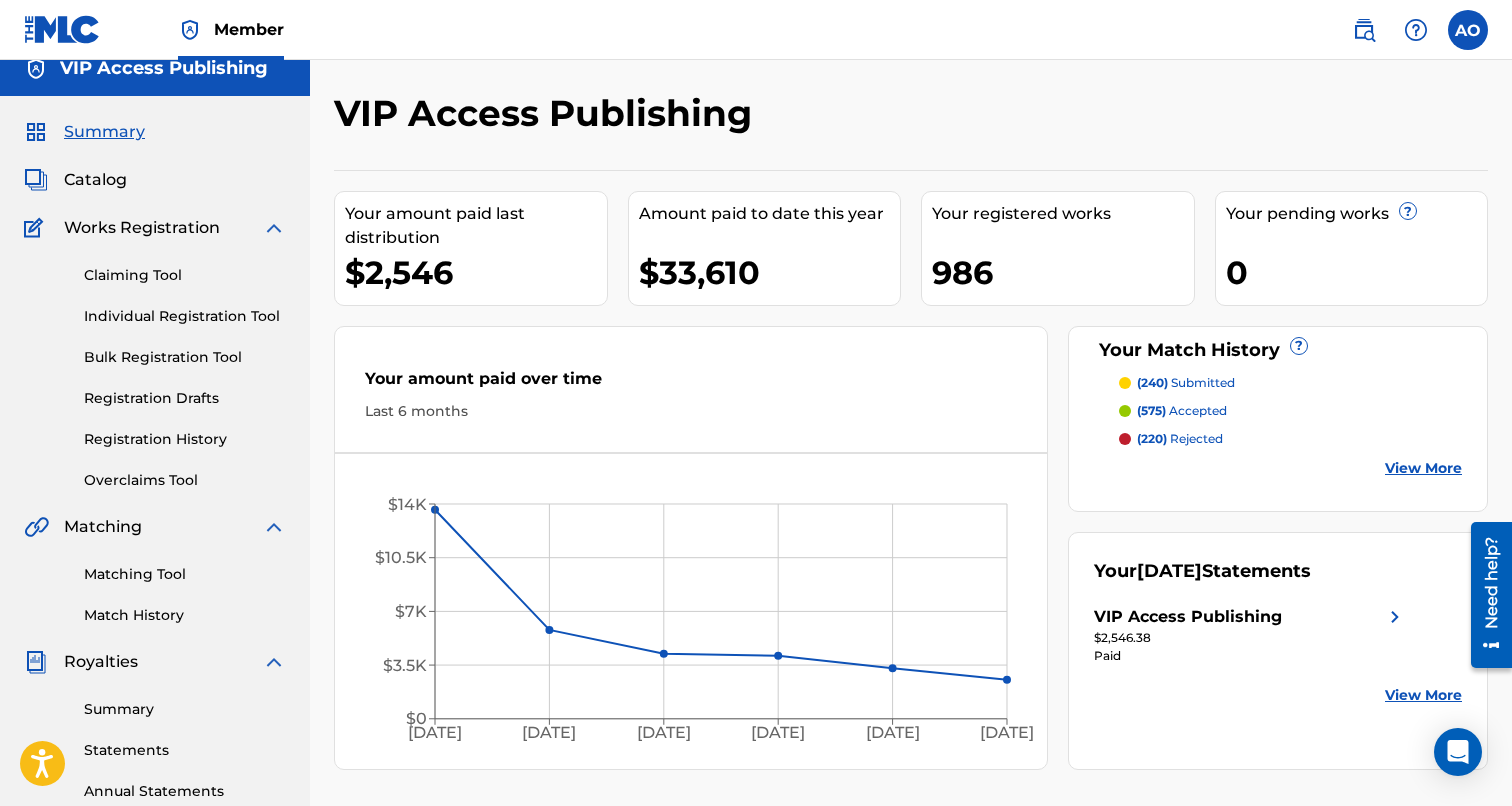 scroll, scrollTop: 0, scrollLeft: 0, axis: both 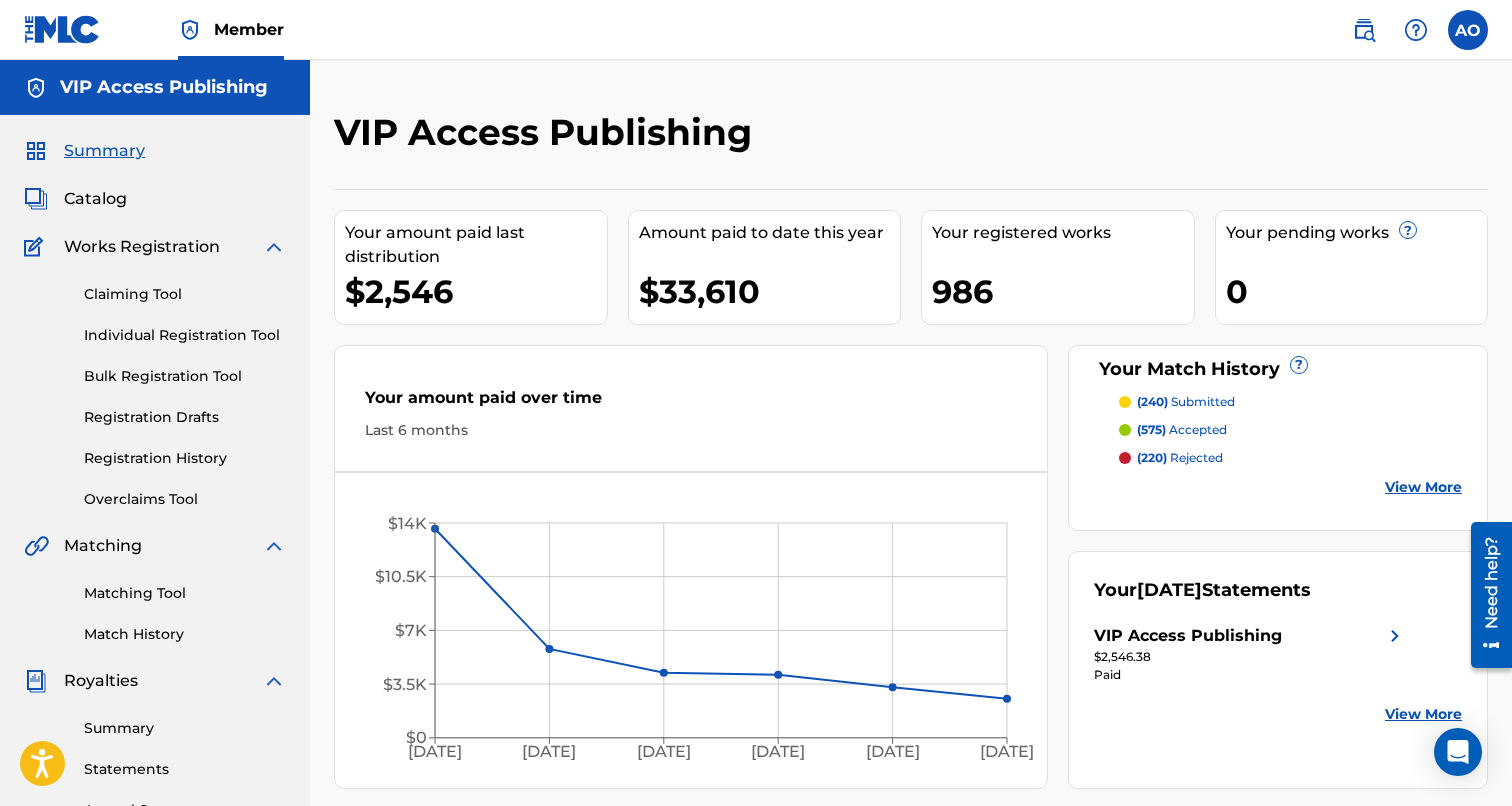 click on "Catalog" at bounding box center (95, 199) 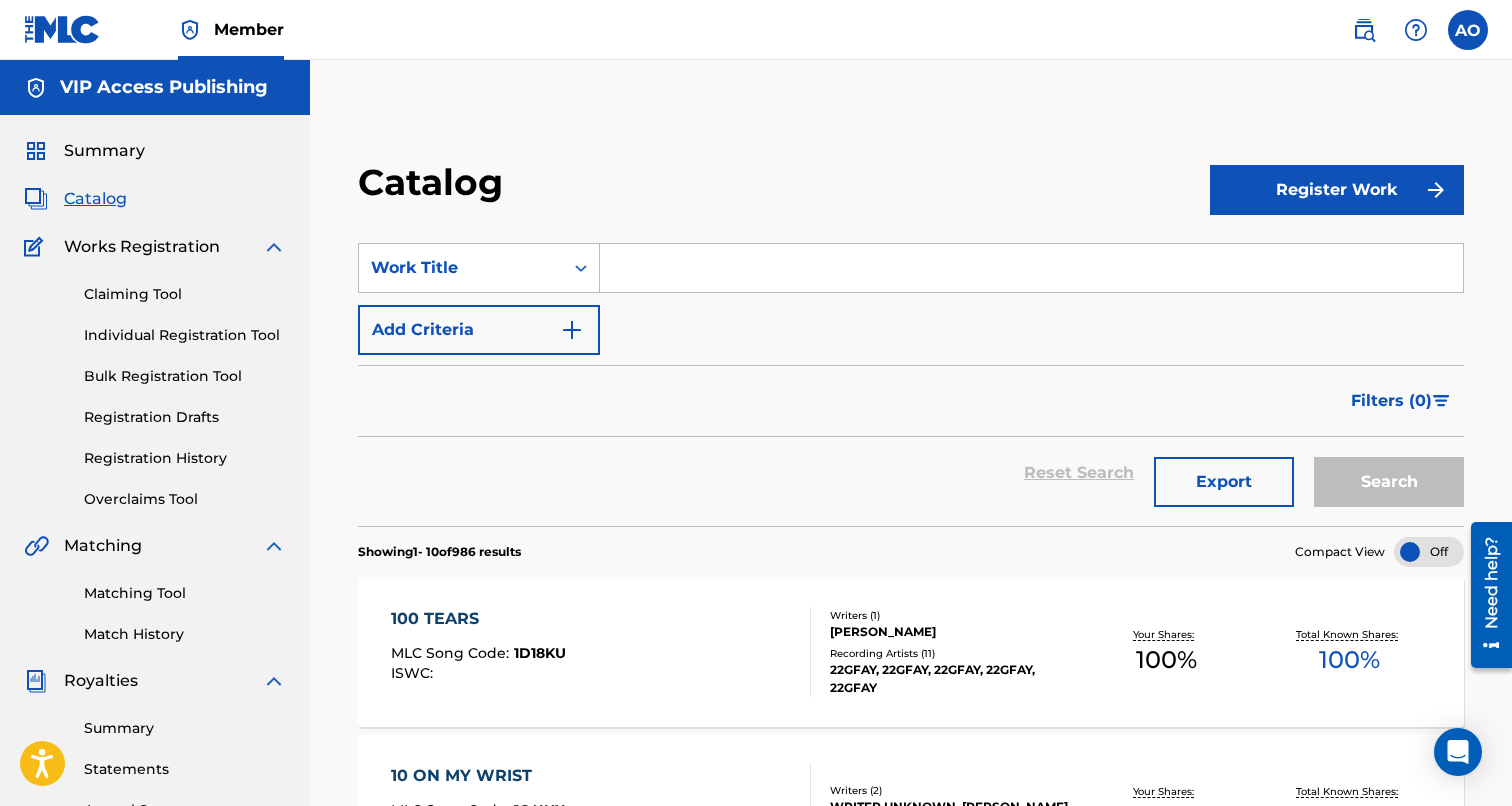 click on "Summary" at bounding box center [104, 151] 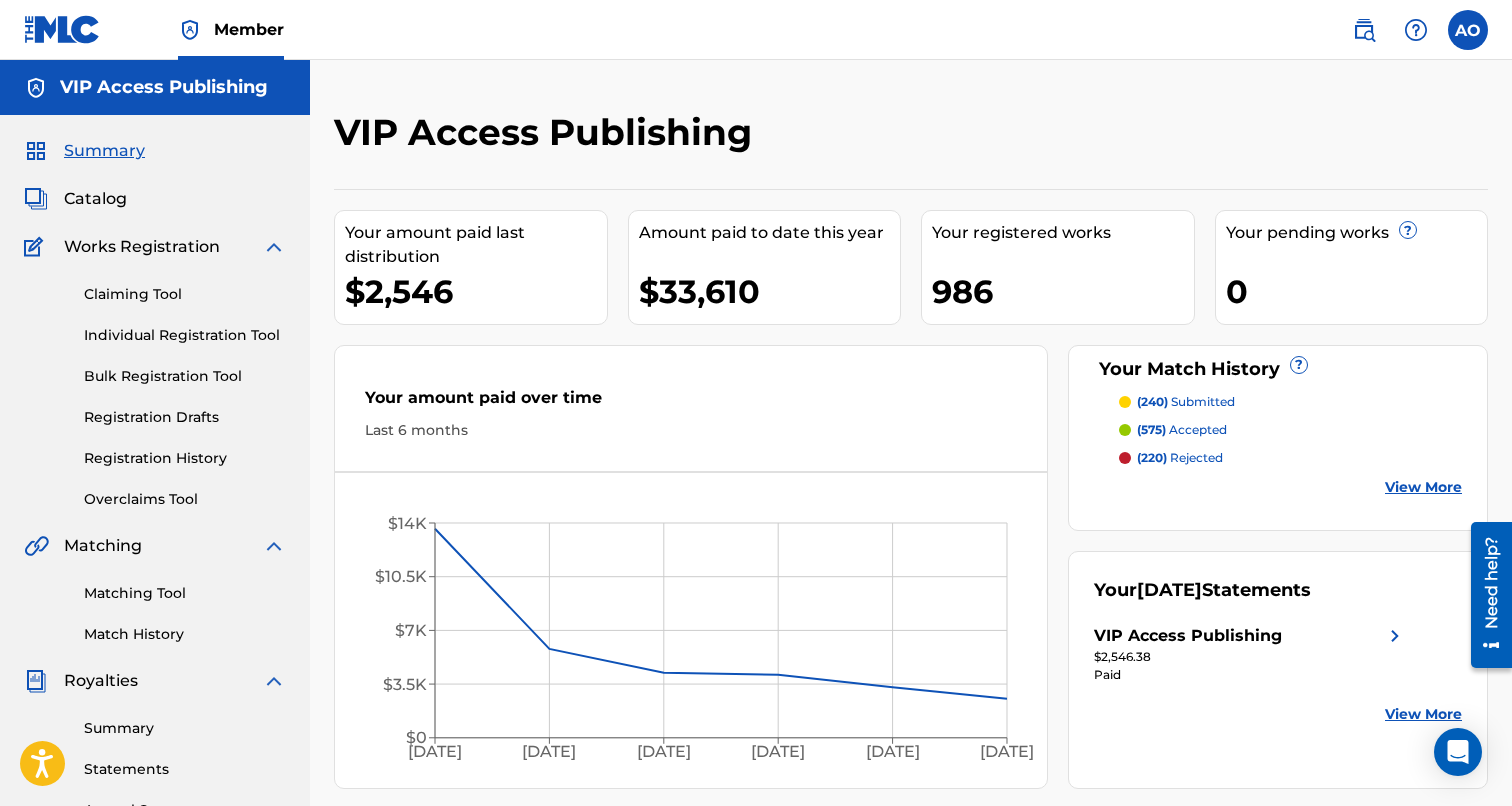 click on "Catalog" at bounding box center [95, 199] 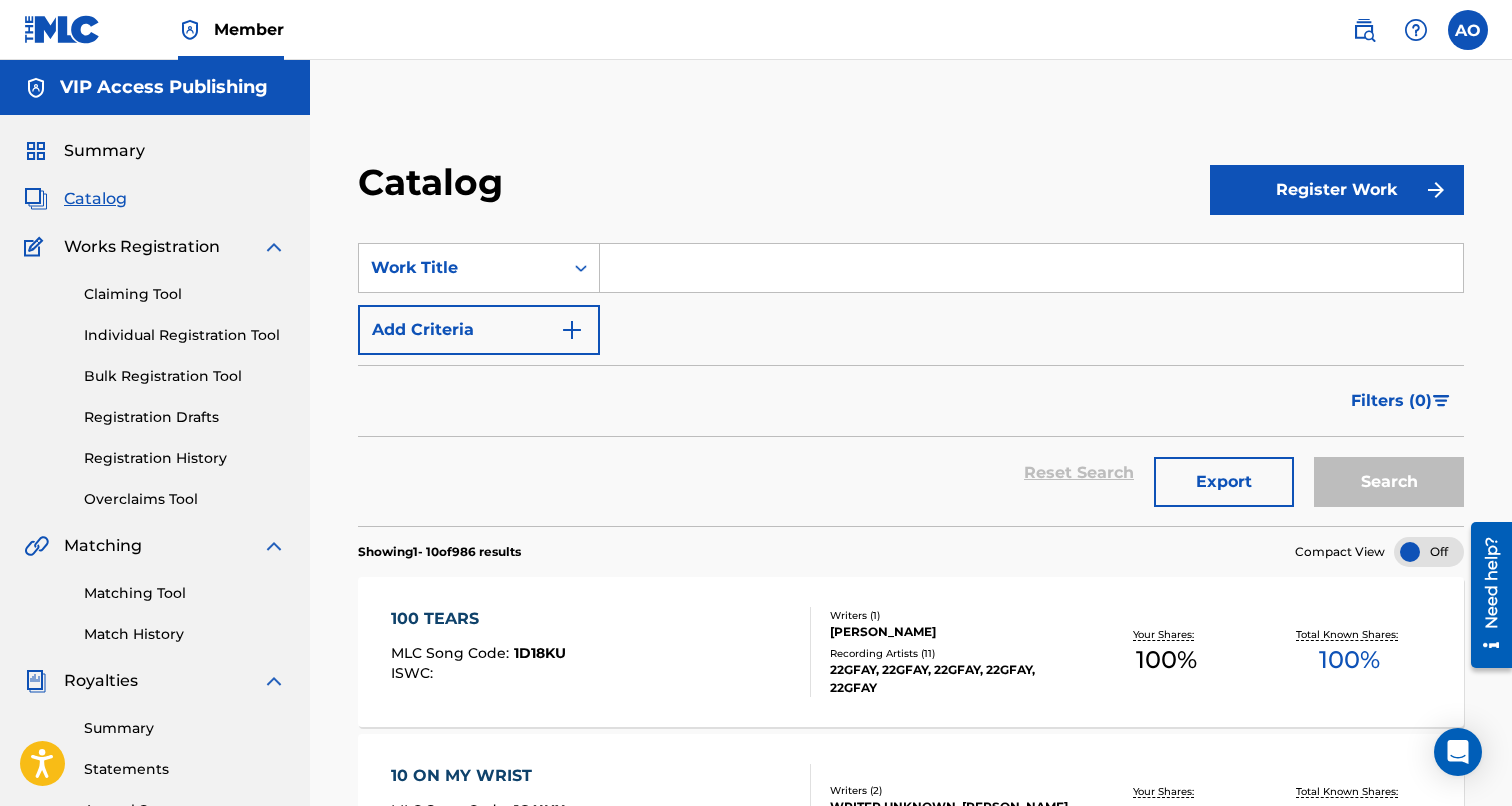 click on "Statements" at bounding box center (185, 769) 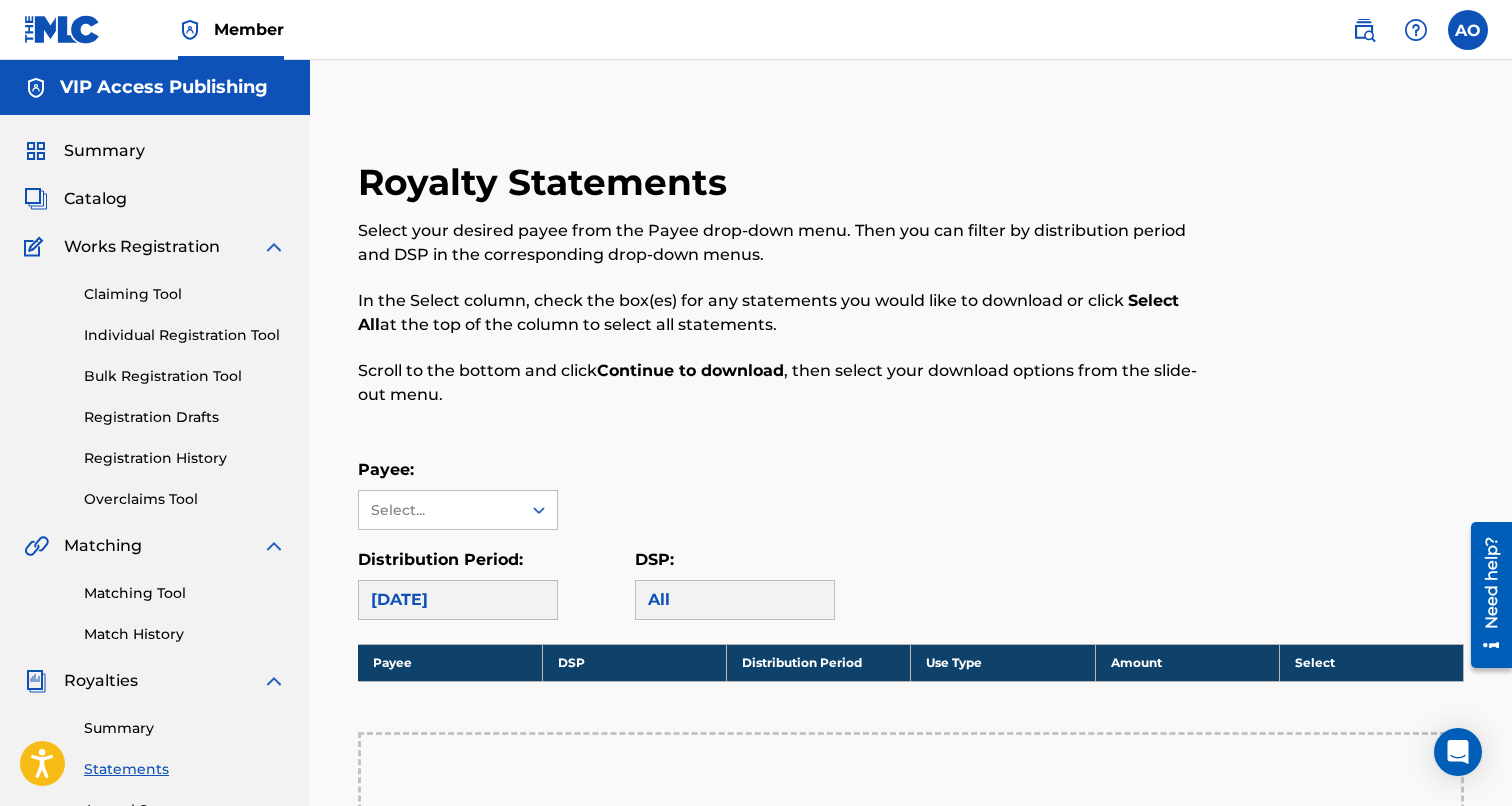 click on "Payee: Select... Distribution Period: [DATE] DSP: All" at bounding box center [911, 539] 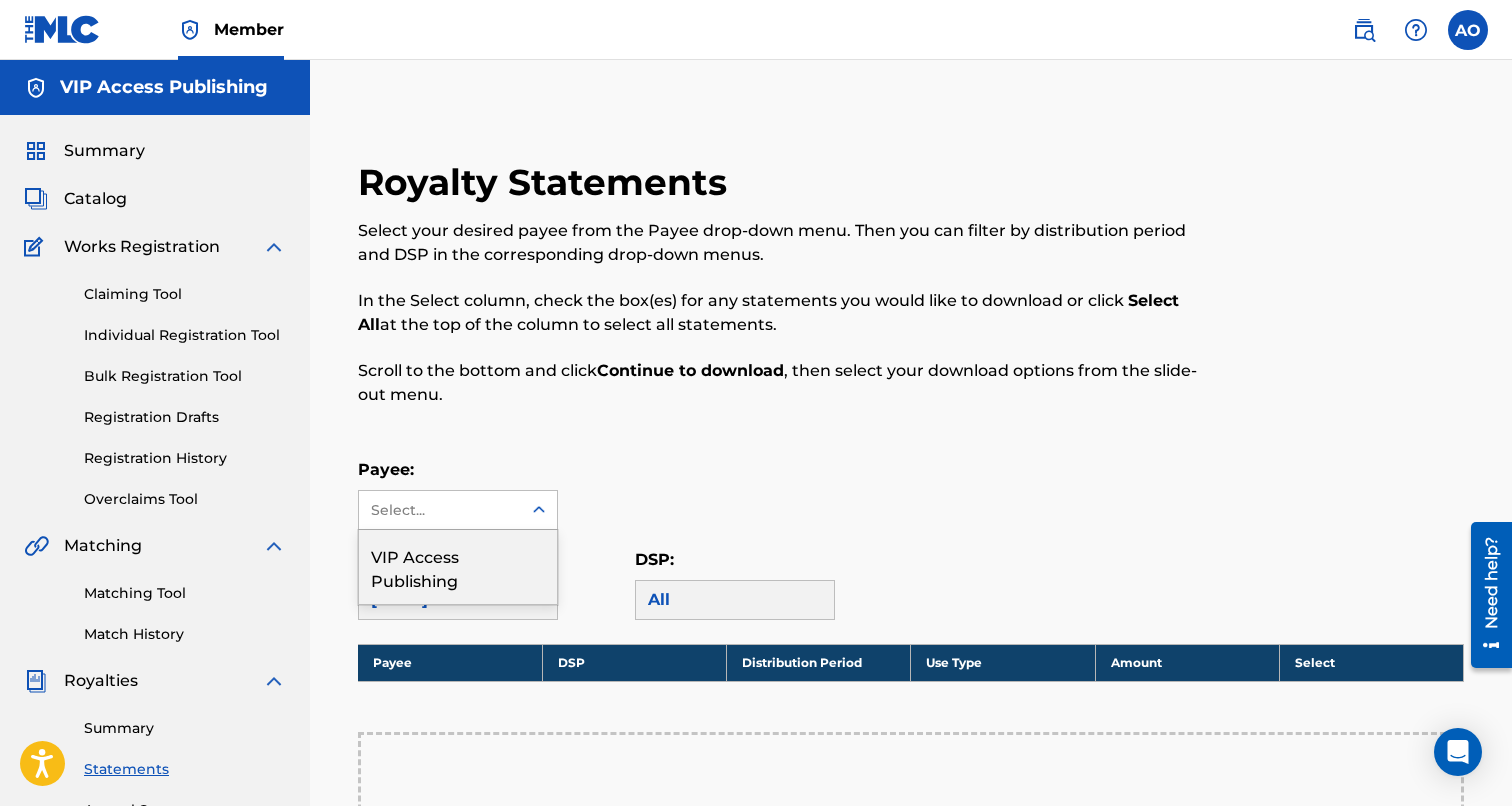 click at bounding box center [539, 510] 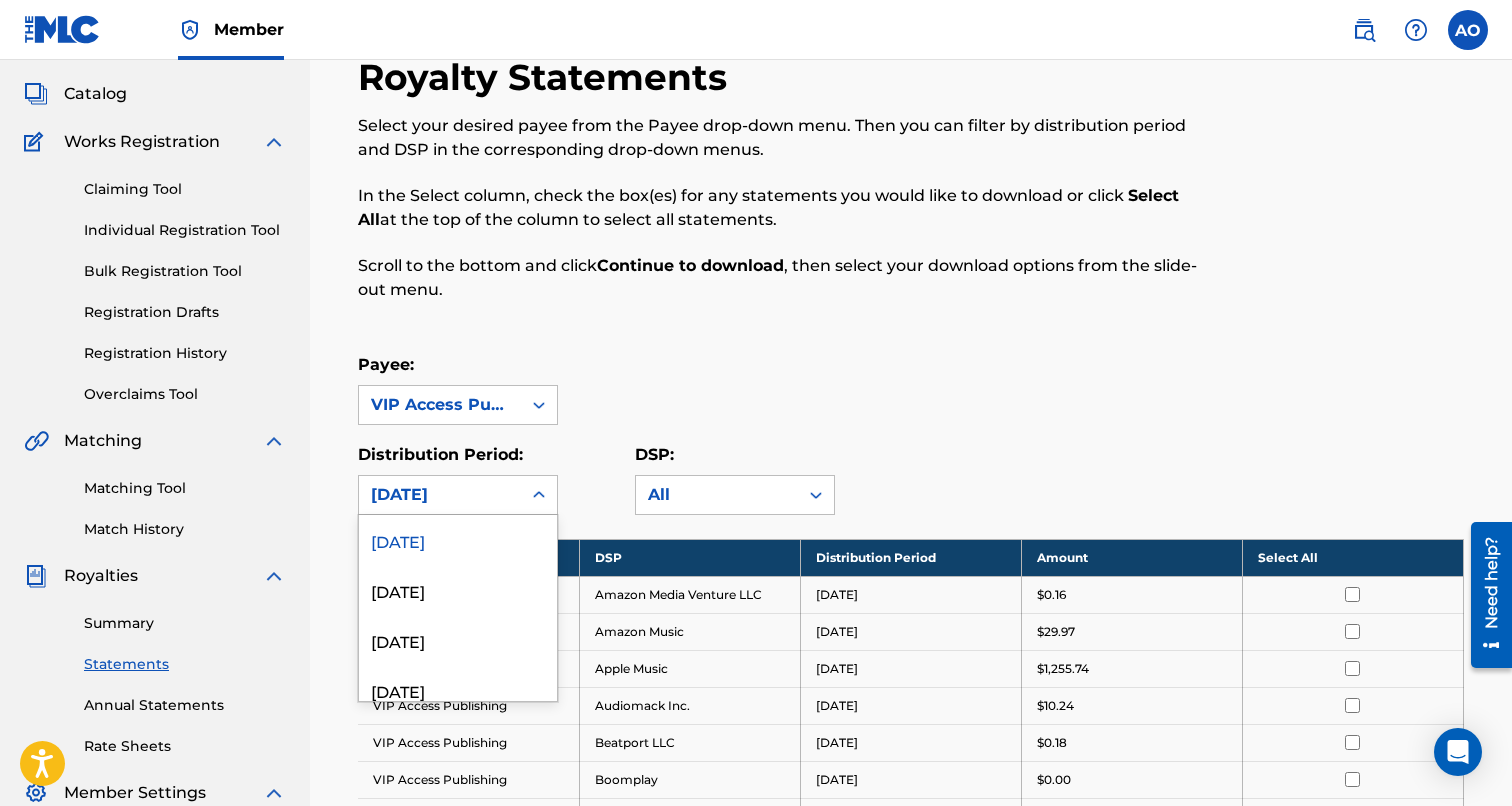 click on "[DATE], 1 of 51. 51 results available. Use Up and Down to choose options, press Enter to select the currently focused option, press Escape to exit the menu, press Tab to select the option and exit the menu. [DATE] [DATE] [DATE] [DATE] [DATE] [DATE] [DATE] [DATE] [DATE] [DATE] [DATE] [DATE] [DATE] [DATE] [DATE] [DATE] [DATE] [DATE] [DATE] [DATE] [DATE] [DATE] [DATE] [DATE] [DATE] [DATE] [DATE] [DATE] [DATE] [DATE] [DATE] [DATE] [DATE] [DATE] [DATE] [DATE] [DATE] [DATE] [DATE] [DATE] [DATE] [DATE] [DATE] [DATE] [DATE] [DATE] [DATE] [DATE] [DATE] [DATE] [DATE] [DATE]" at bounding box center [458, 495] 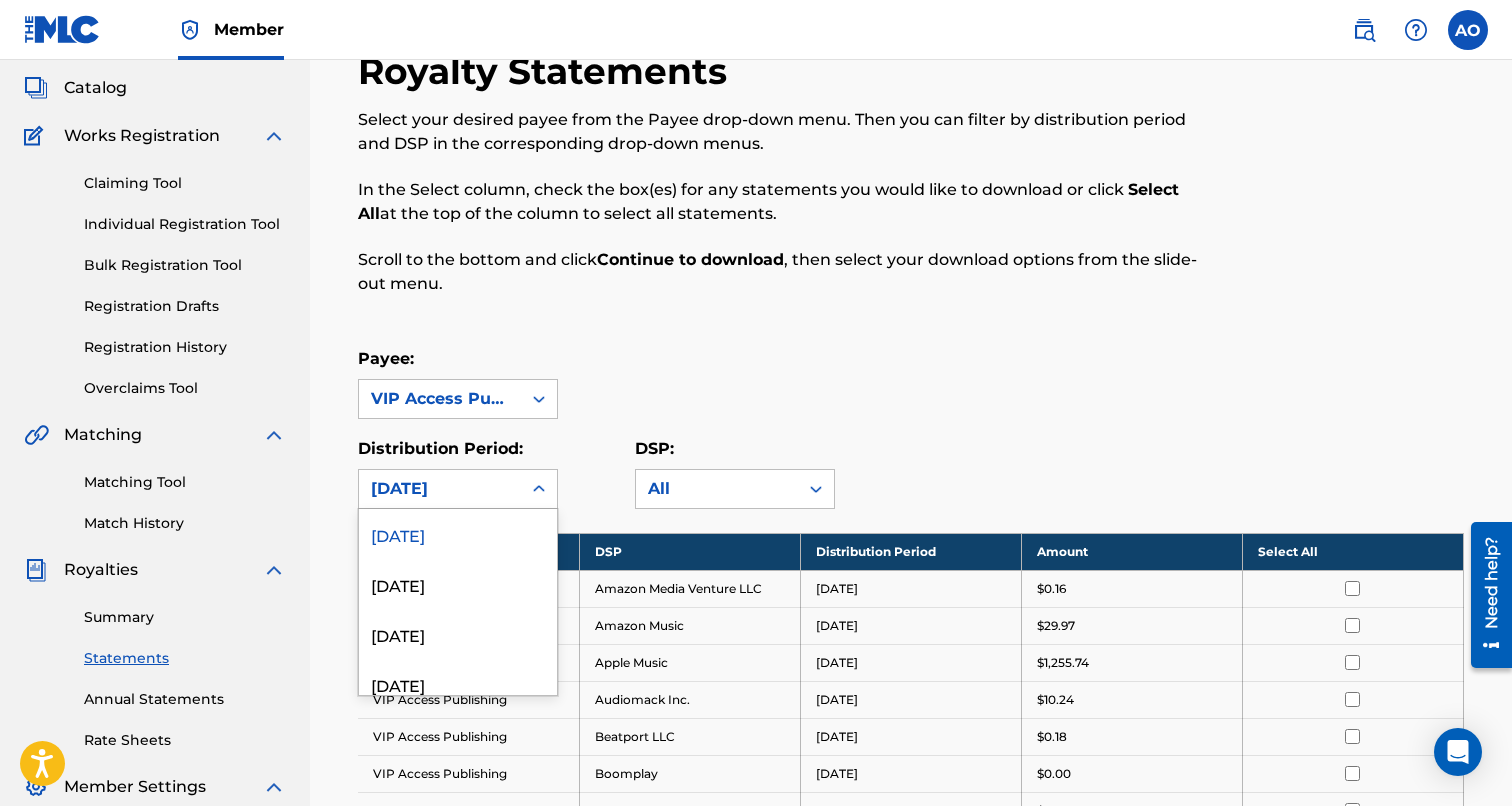 scroll, scrollTop: 115, scrollLeft: 0, axis: vertical 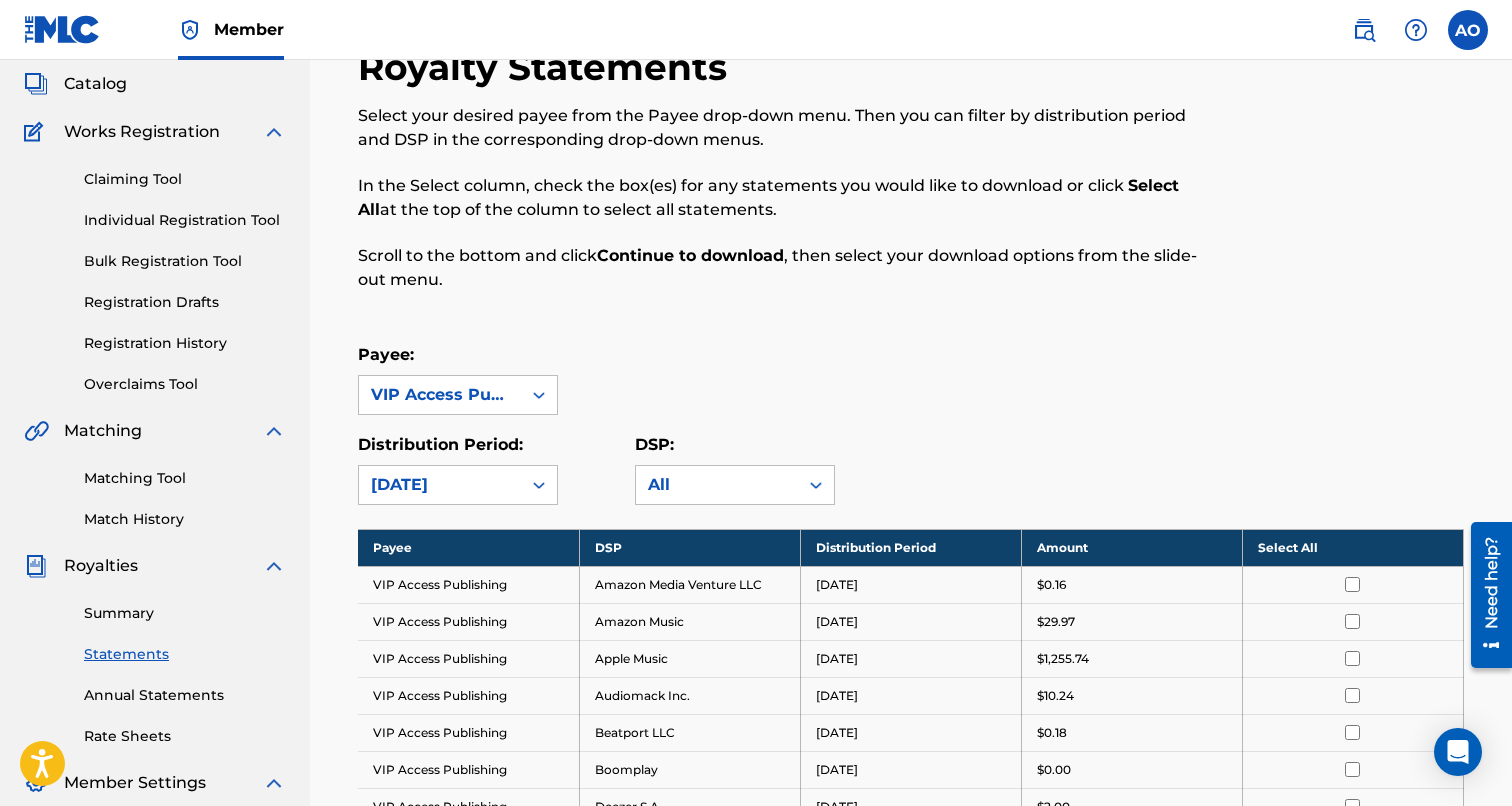 click on "Payee: VIP Access Publishing" at bounding box center [911, 379] 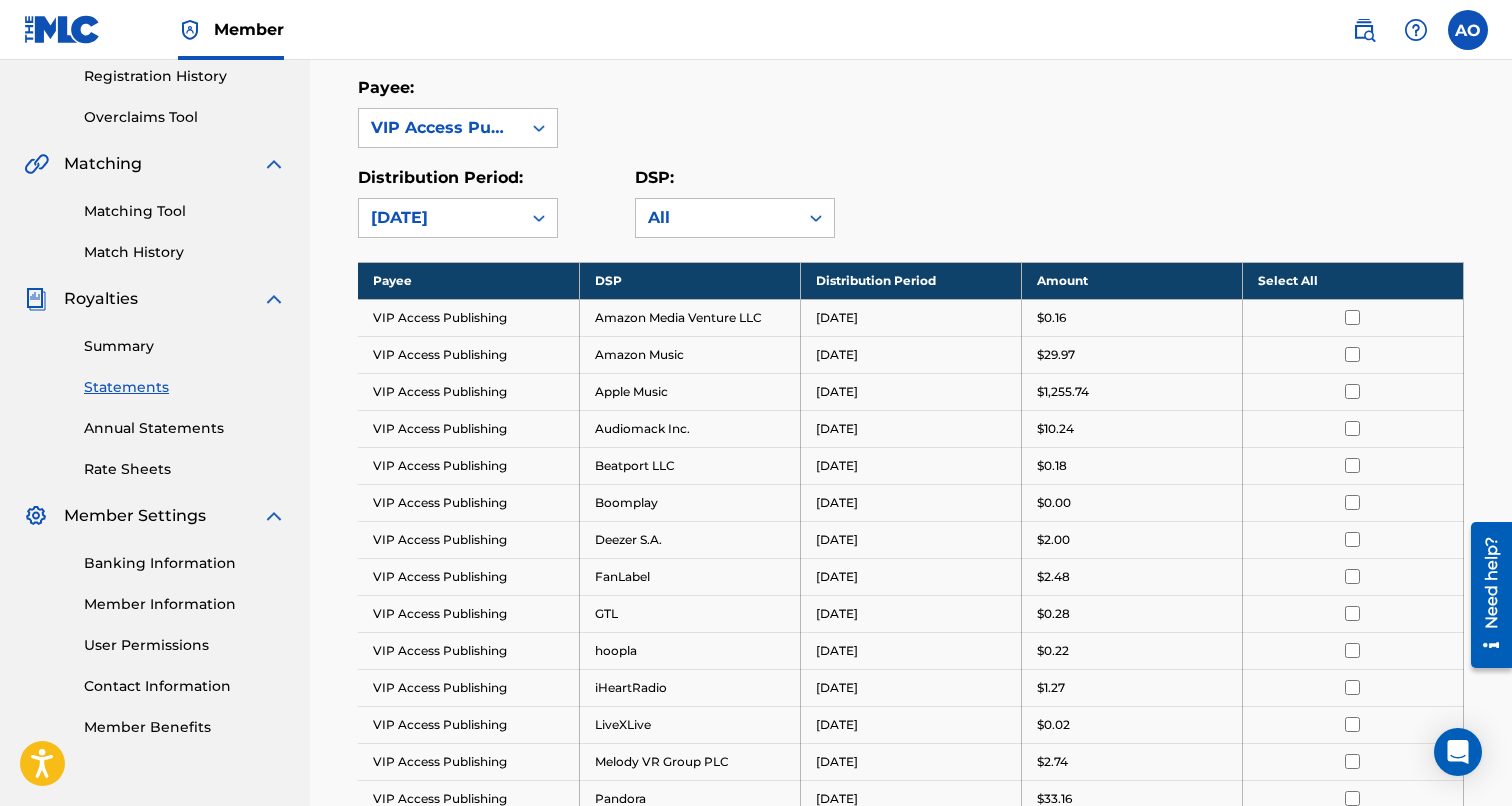 scroll, scrollTop: 384, scrollLeft: 0, axis: vertical 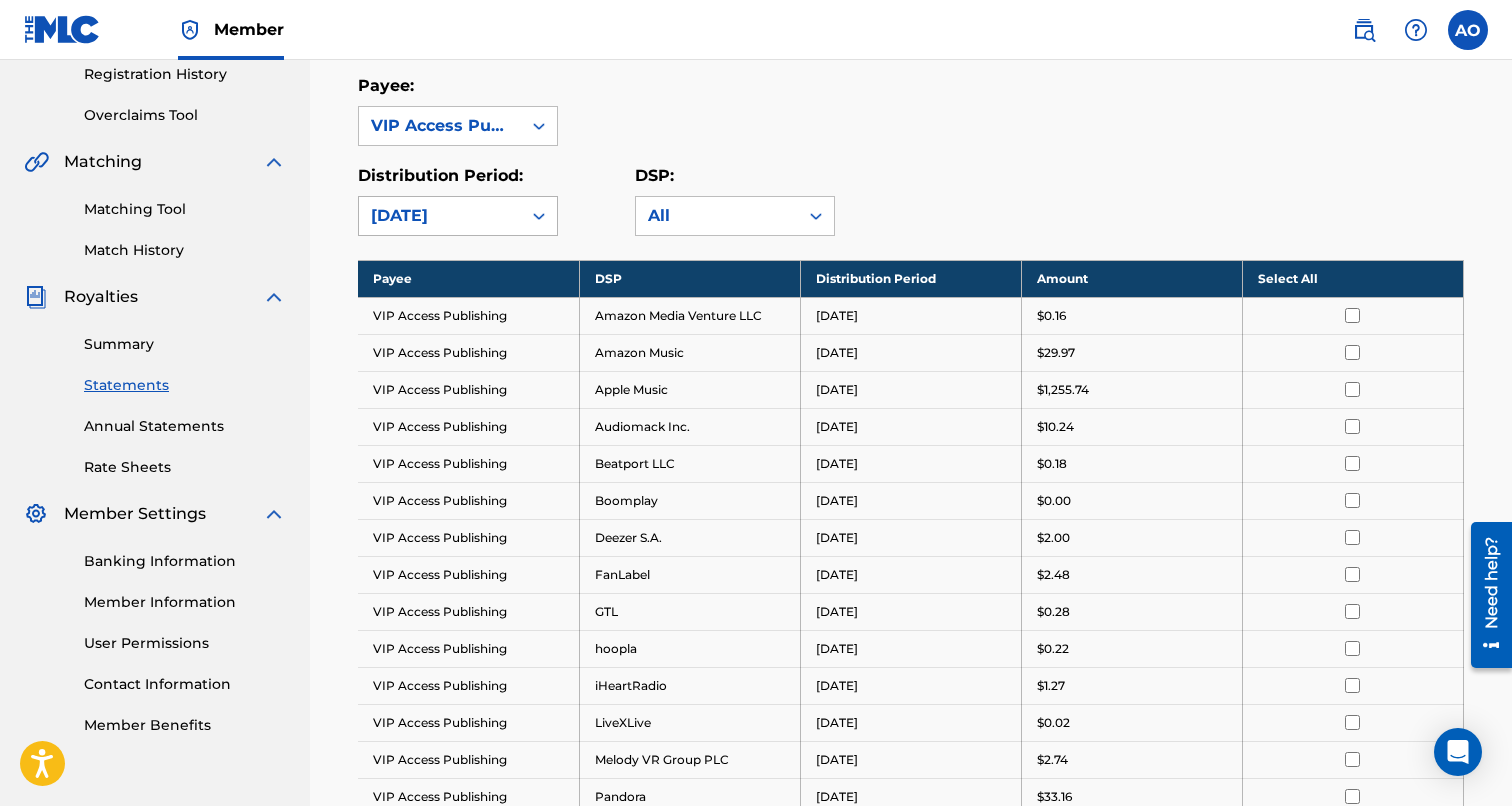 click on "[DATE]" at bounding box center (440, 216) 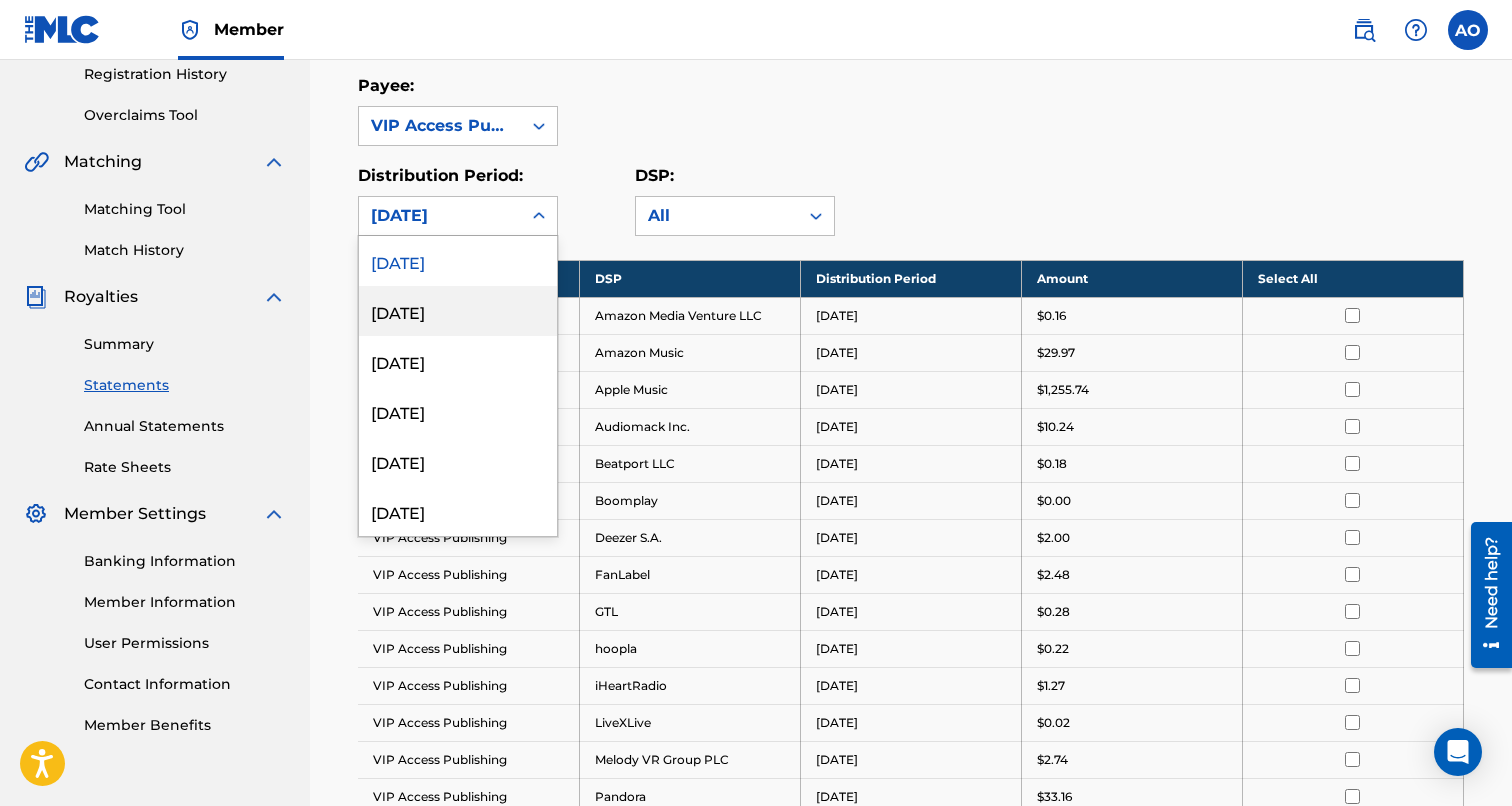 click on "[DATE]" at bounding box center [458, 311] 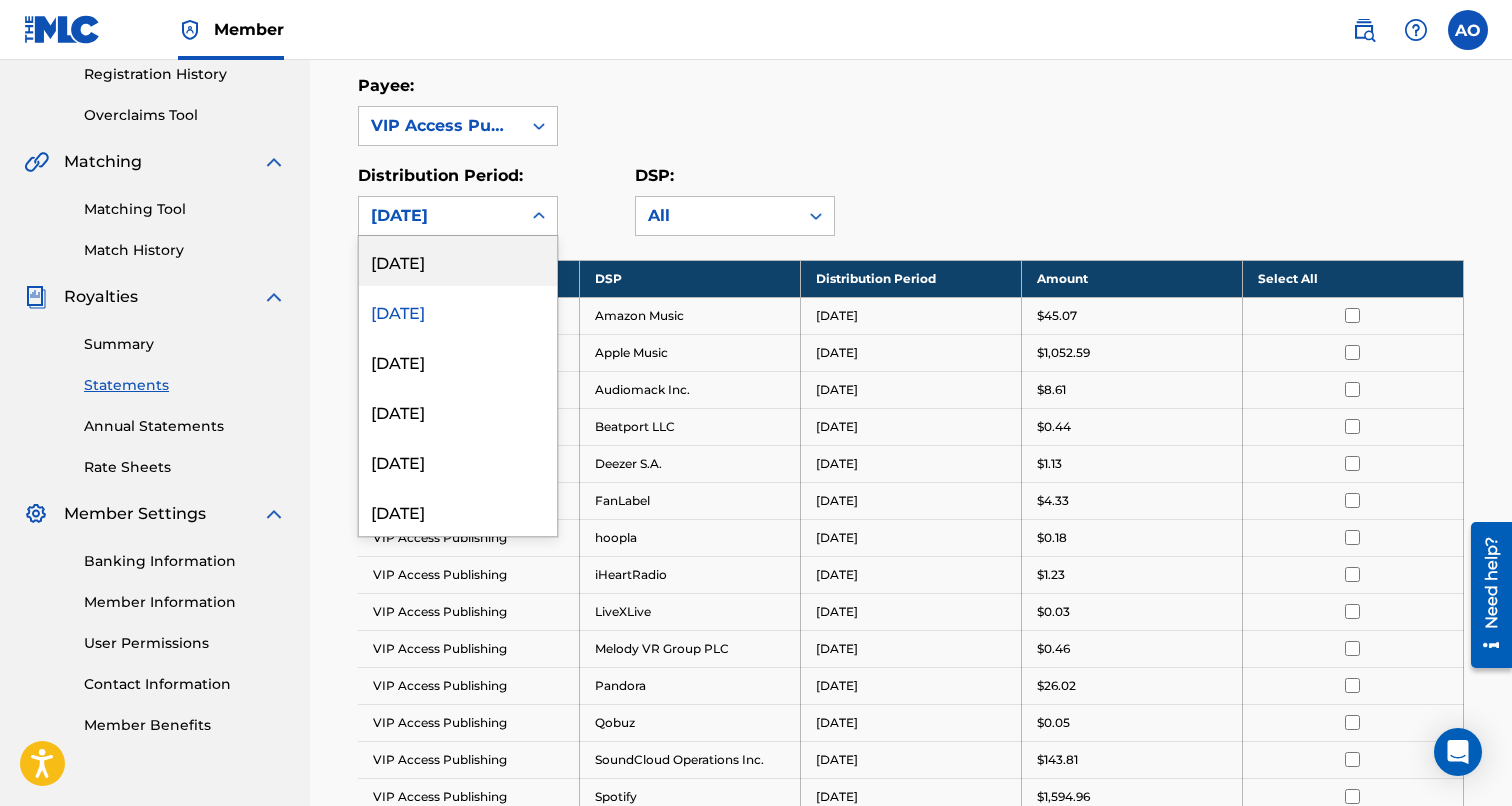 click on "[DATE]" at bounding box center [440, 216] 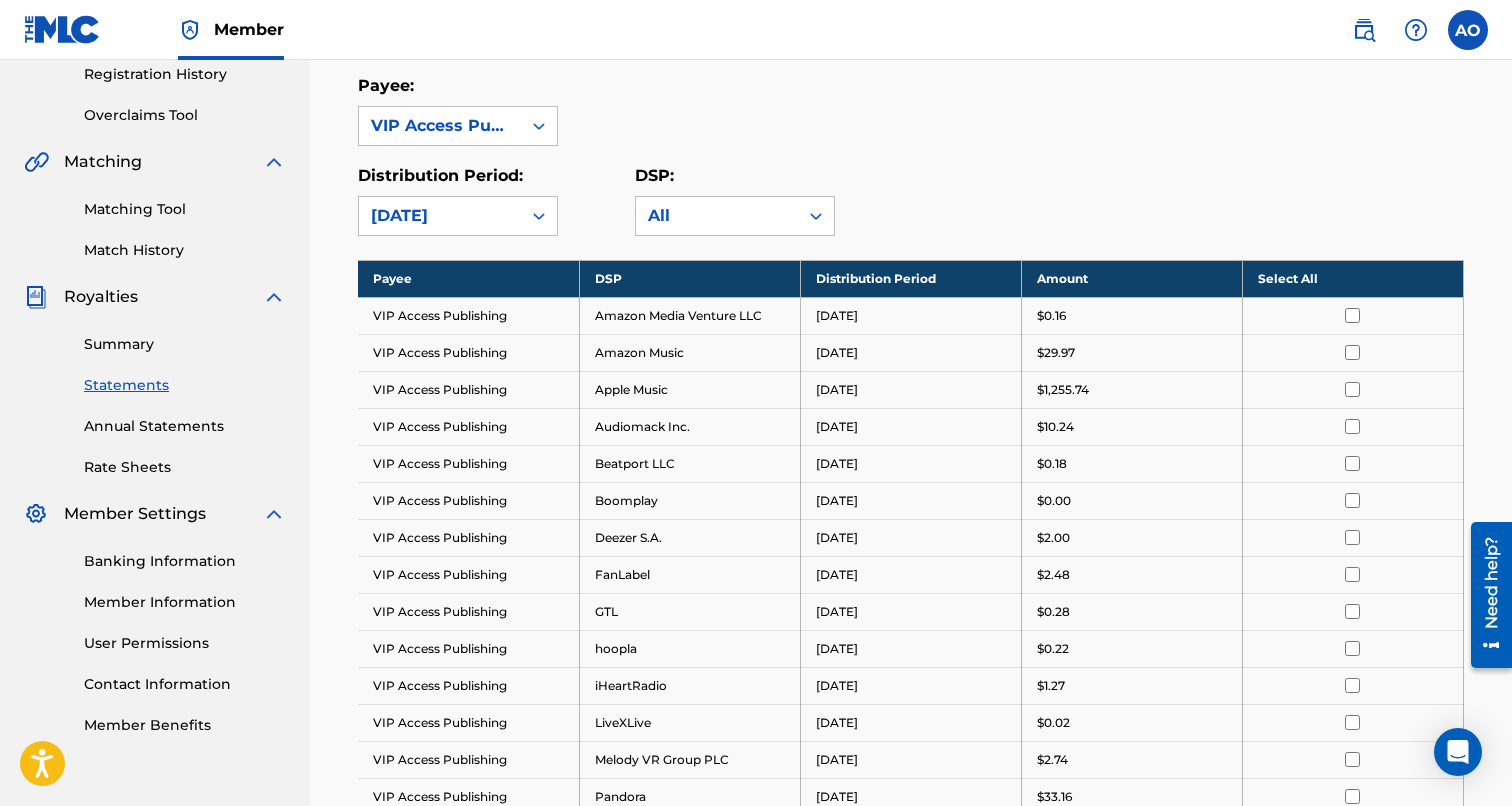 click on "[DATE]" at bounding box center [440, 216] 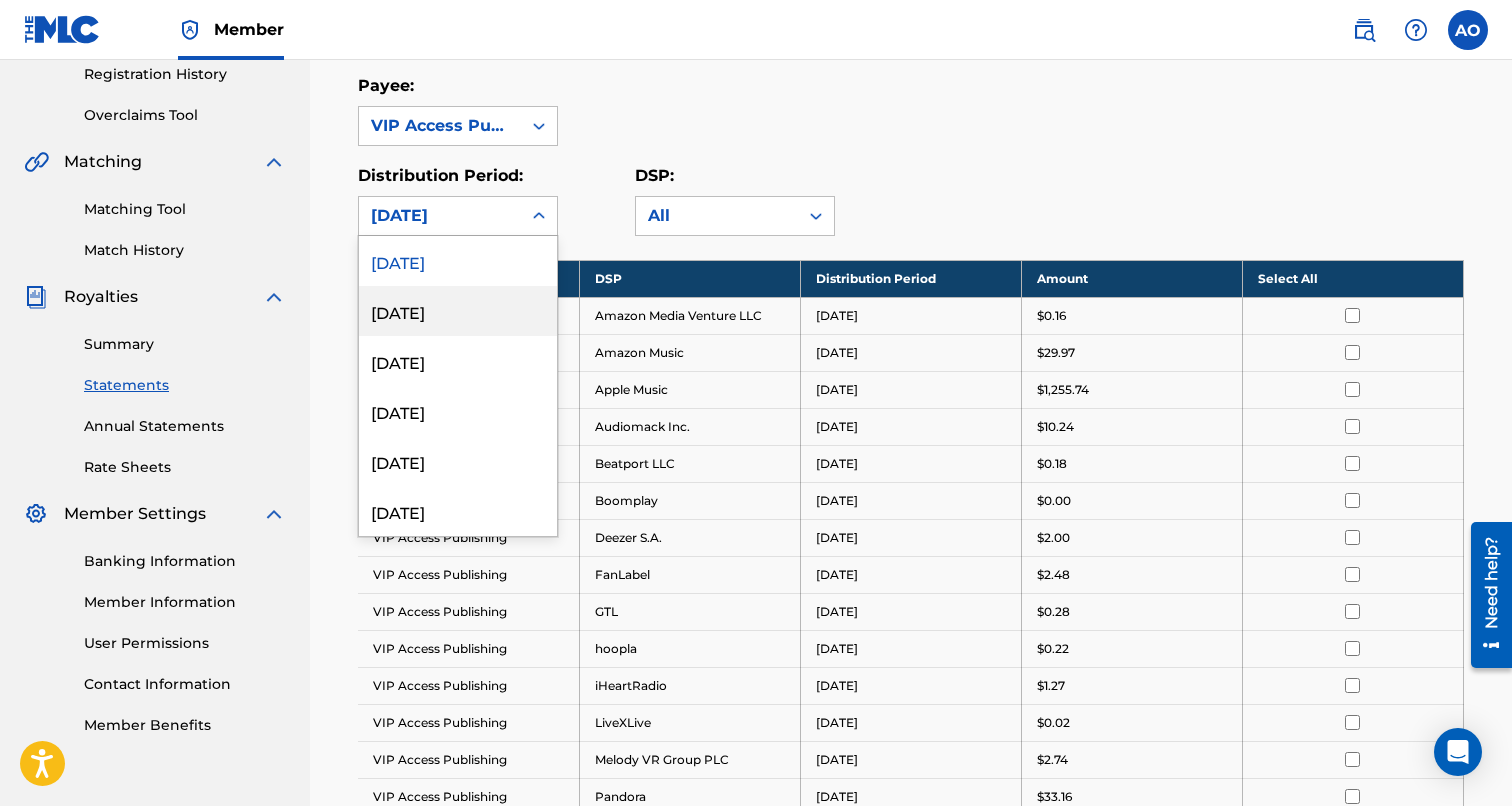 click on "[DATE]" at bounding box center [458, 261] 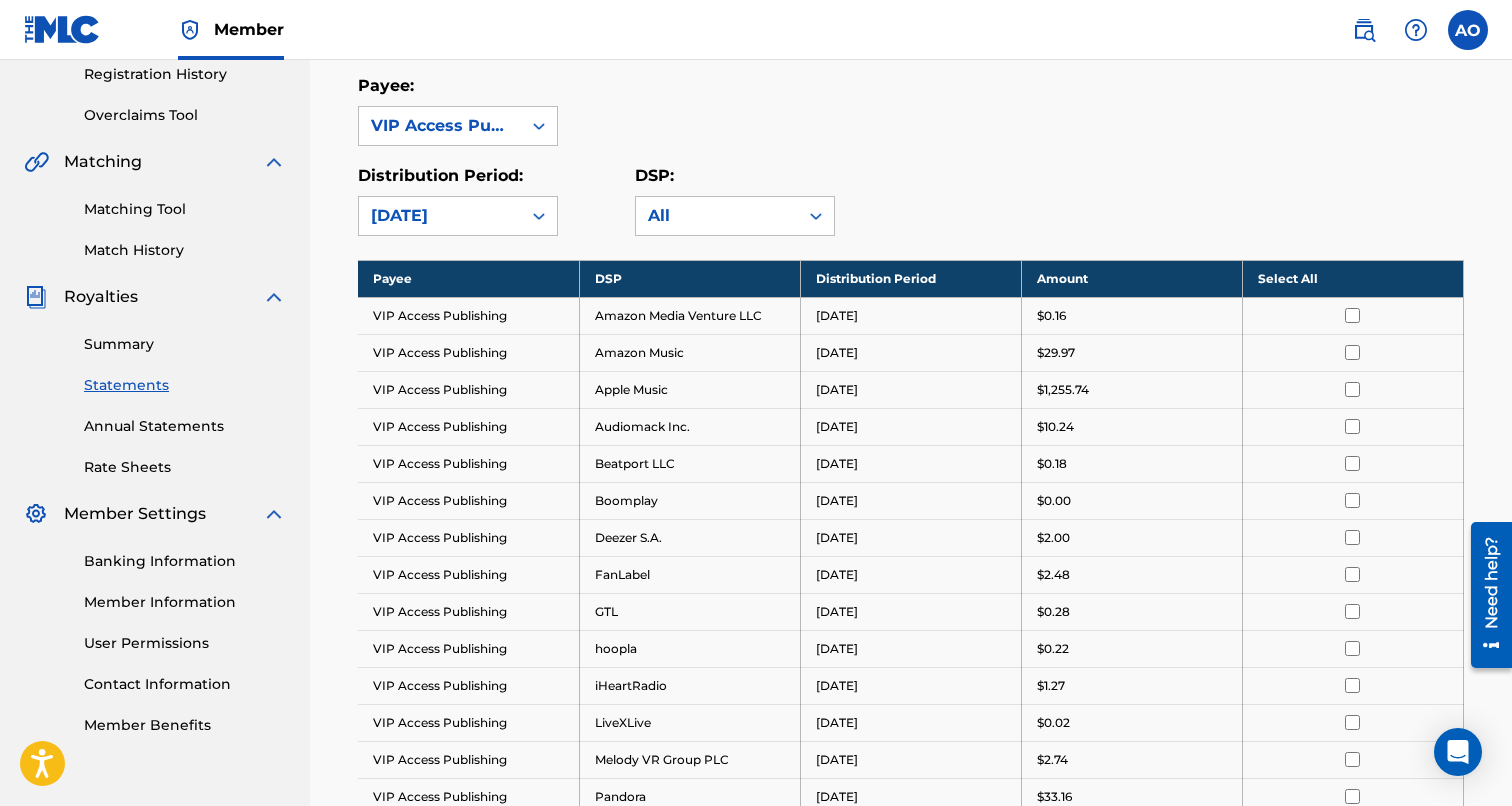 click on "[DATE]" at bounding box center (440, 216) 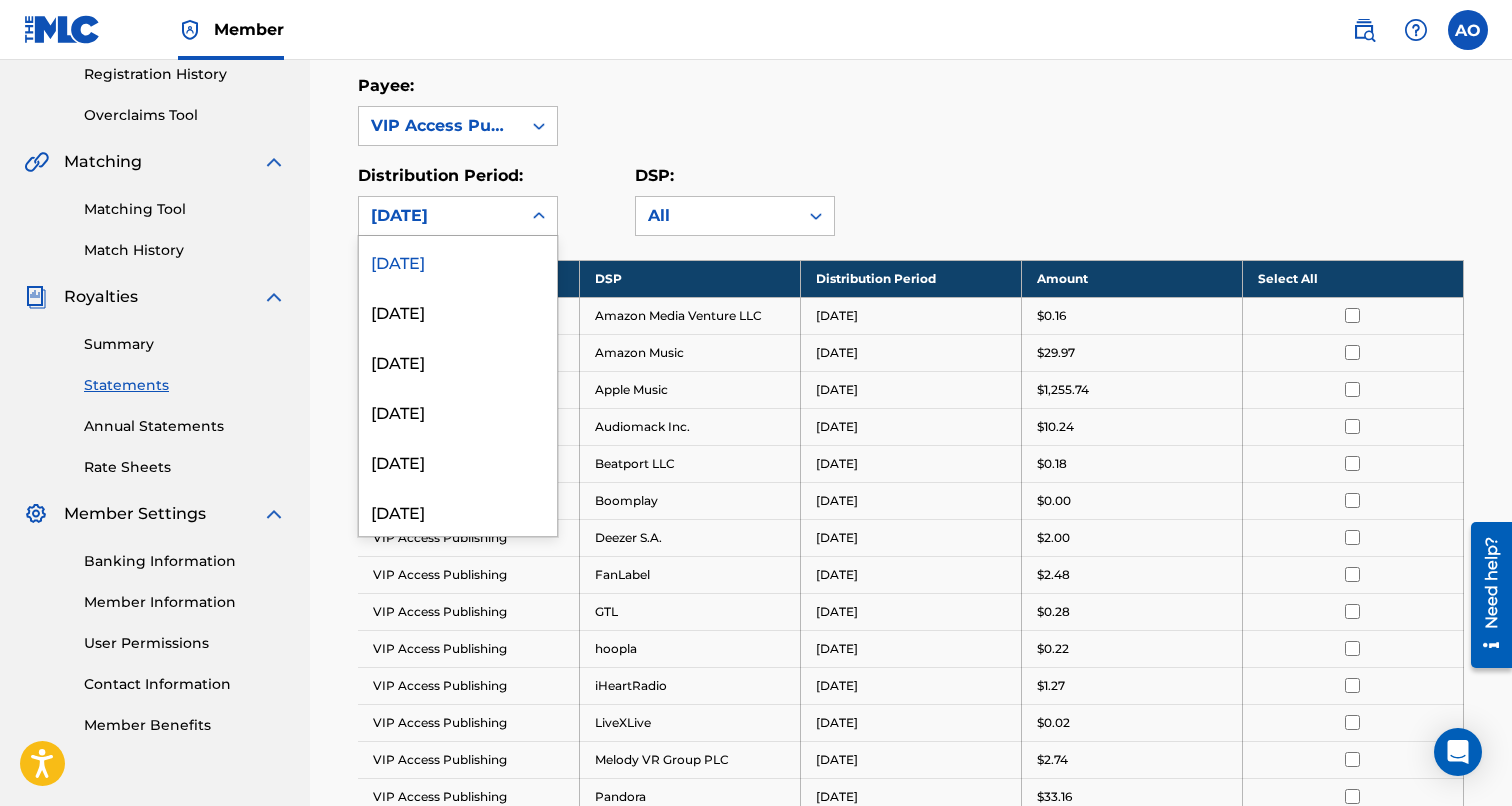 click on "[DATE]" at bounding box center [458, 261] 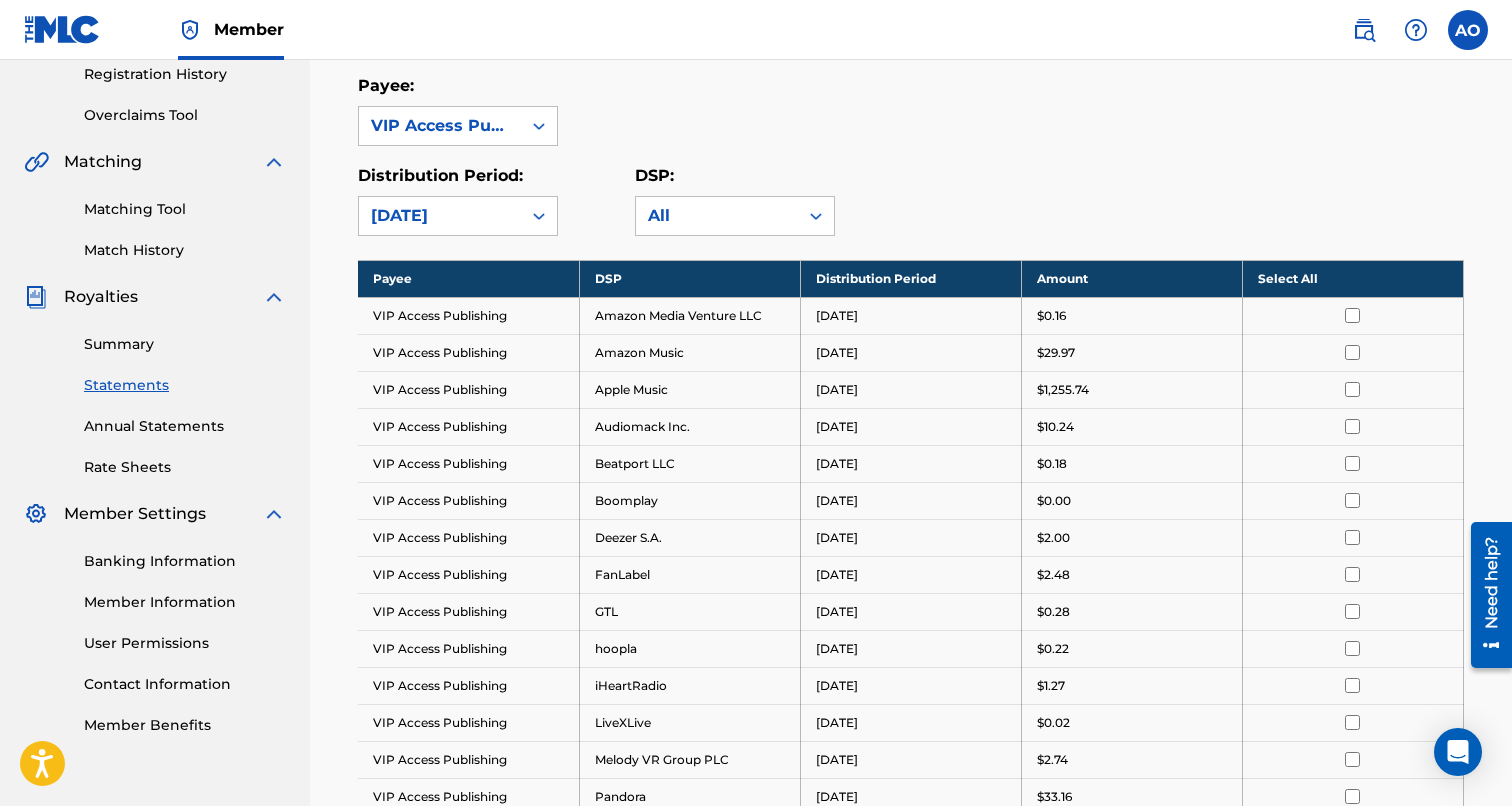 scroll, scrollTop: 0, scrollLeft: 0, axis: both 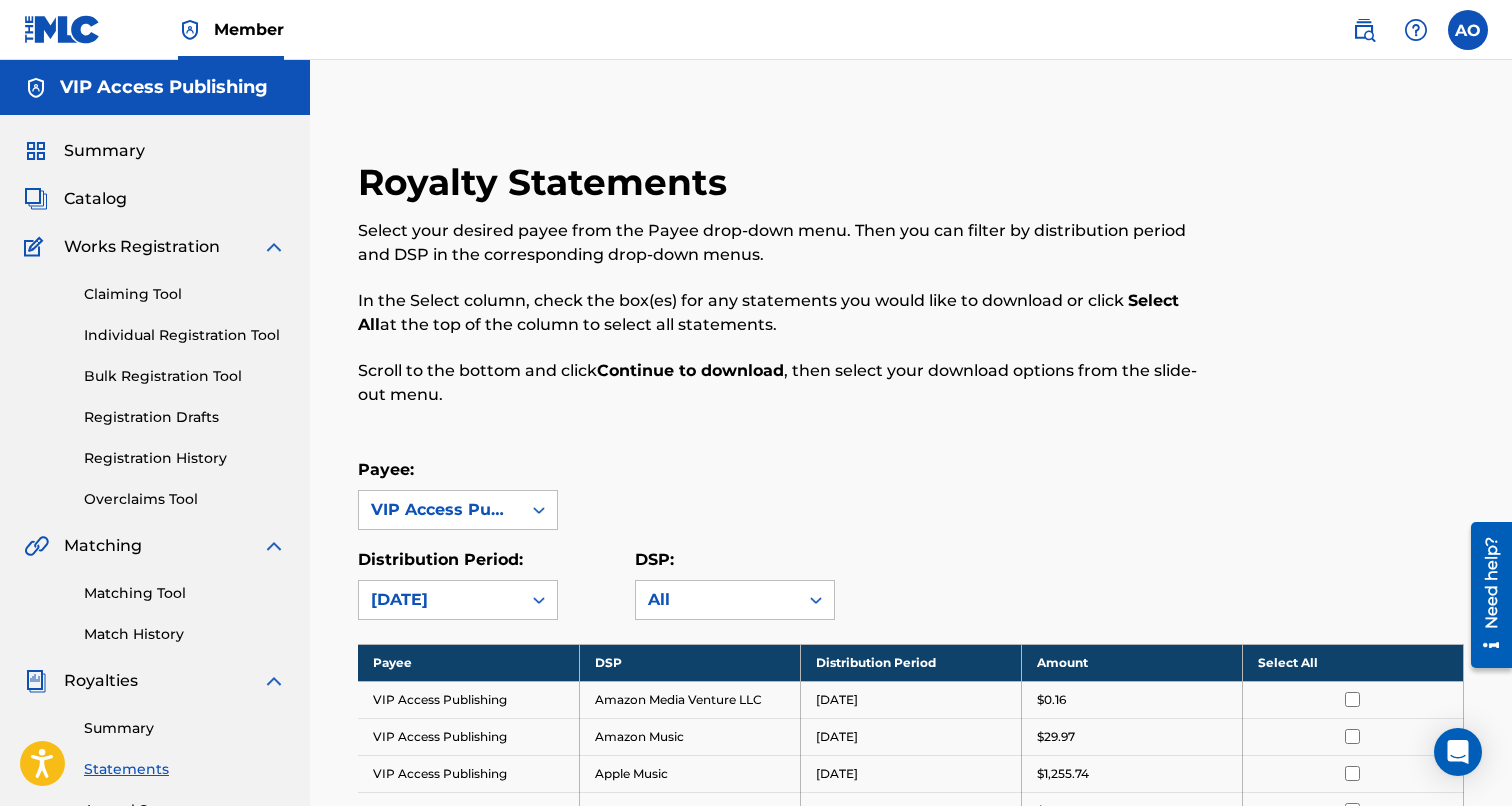 click on "Summary Catalog Works Registration Claiming Tool Individual Registration Tool Bulk Registration Tool Registration Drafts Registration History Overclaims Tool Matching Matching Tool Match History Royalties Summary Statements Annual Statements Rate Sheets Member Settings Banking Information Member Information User Permissions Contact Information Member Benefits" at bounding box center (155, 629) 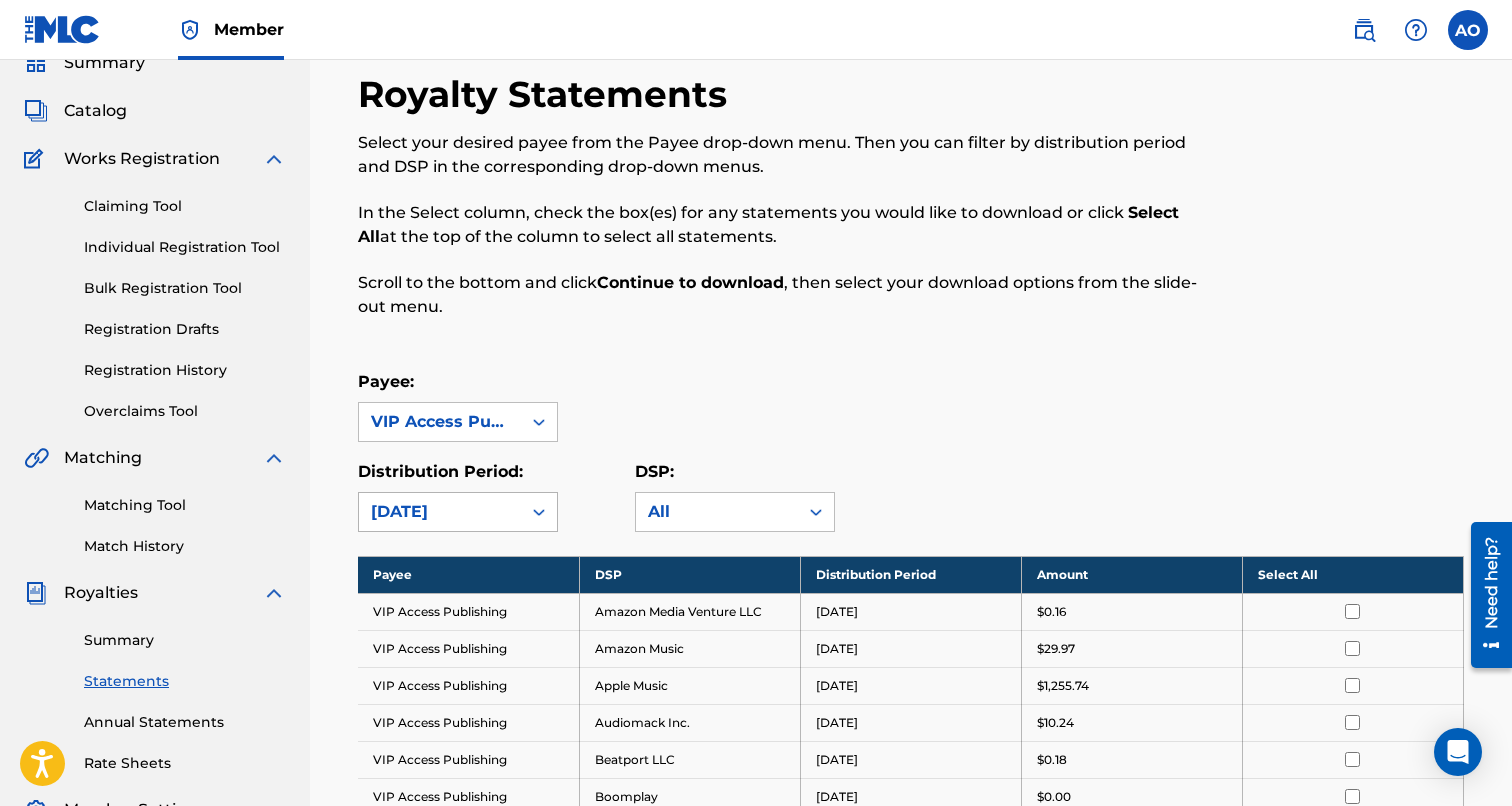 click on "[DATE]" at bounding box center [458, 512] 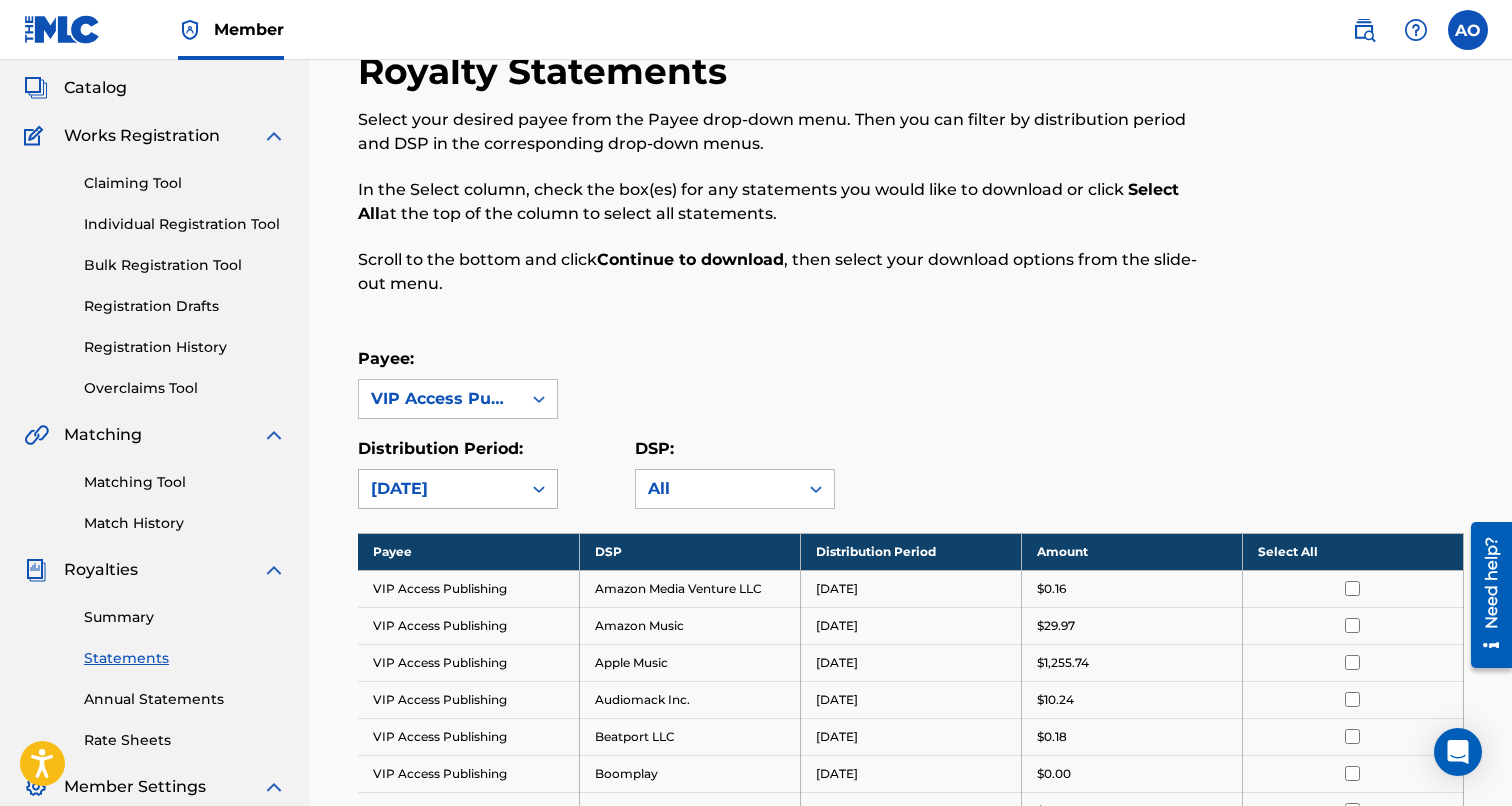 scroll, scrollTop: 115, scrollLeft: 0, axis: vertical 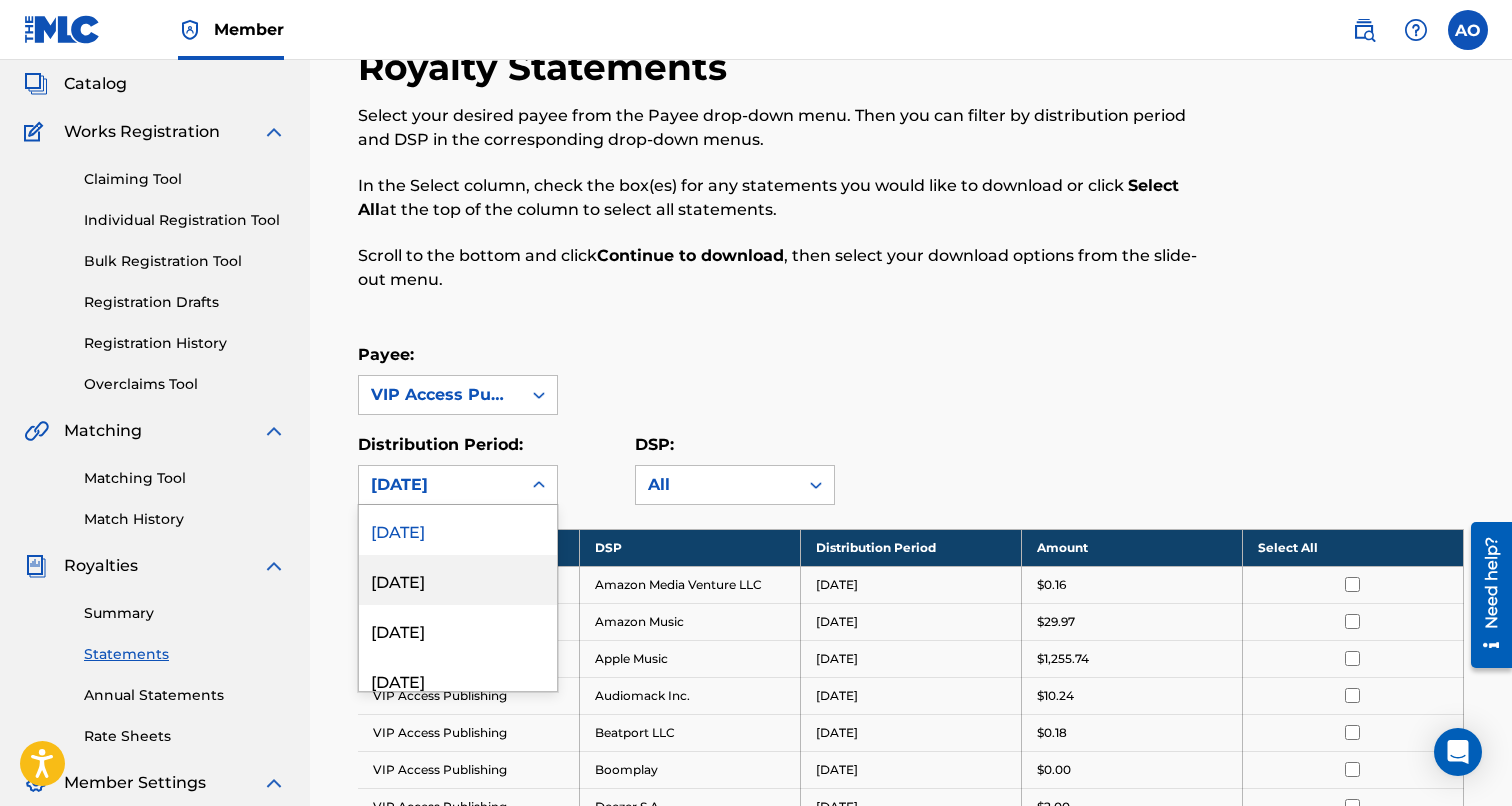 click on "[DATE]" at bounding box center (458, 580) 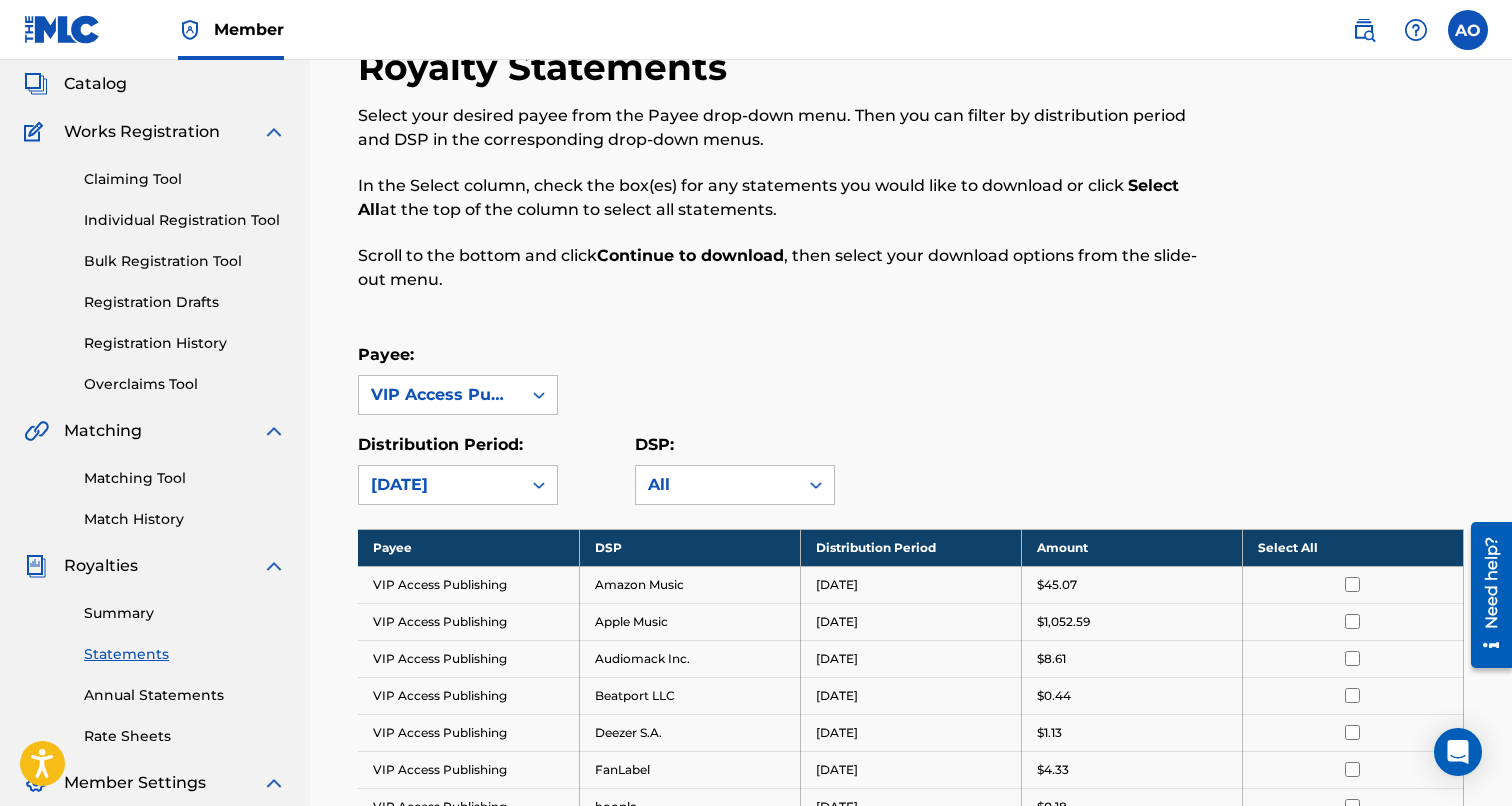 click on "Royalty Statements Select your desired payee from the Payee drop-down menu. Then you can filter by distribution period and DSP in the corresponding drop-down menus. In the Select column, check the box(es) for any statements you would like to download or click    Select All   at the top of the column to select all statements. Scroll to the bottom and click  Continue to download , then select your download options from the slide-out menu. Payee: VIP Access Publishing Distribution Period: option [DATE], selected. [DATE] DSP: All Payee DSP Distribution Period Amount Select All VIP Access Publishing Amazon Music [DATE] $45.07 VIP Access Publishing Apple Music [DATE] $1,052.59 VIP Access Publishing Audiomack Inc. [DATE] $8.61 VIP Access Publishing Beatport LLC [DATE] $0.44 VIP Access Publishing Deezer S.A. [DATE] $1.13 VIP Access Publishing FanLabel [DATE] $4.33 VIP Access Publishing hoopla [DATE] $0.18 VIP Access Publishing iHeartRadio [DATE] $1.23 VIP Access Publishing LiveXLive [DATE] $0.03" at bounding box center [911, 725] 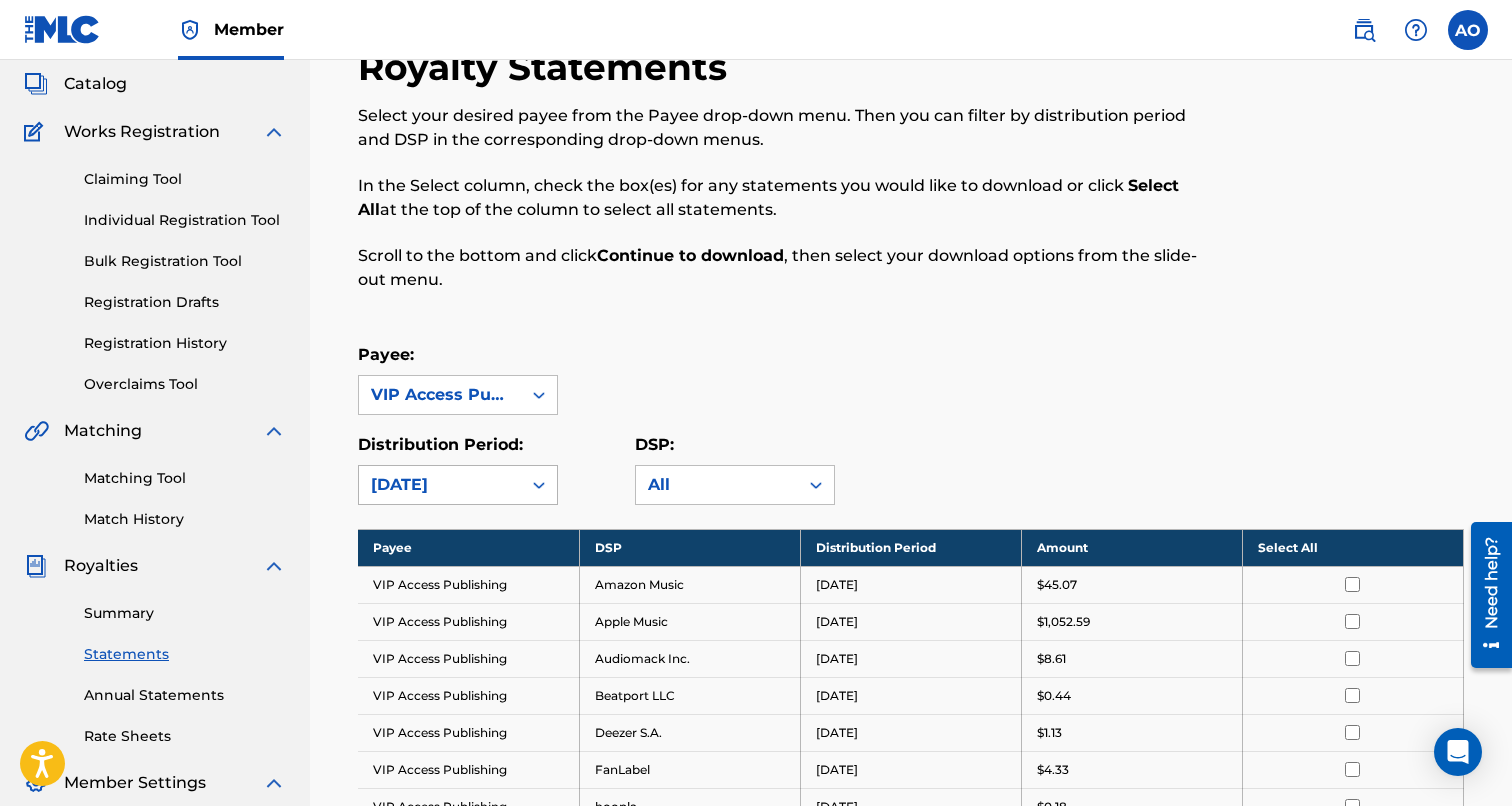 click on "[DATE]" at bounding box center (440, 485) 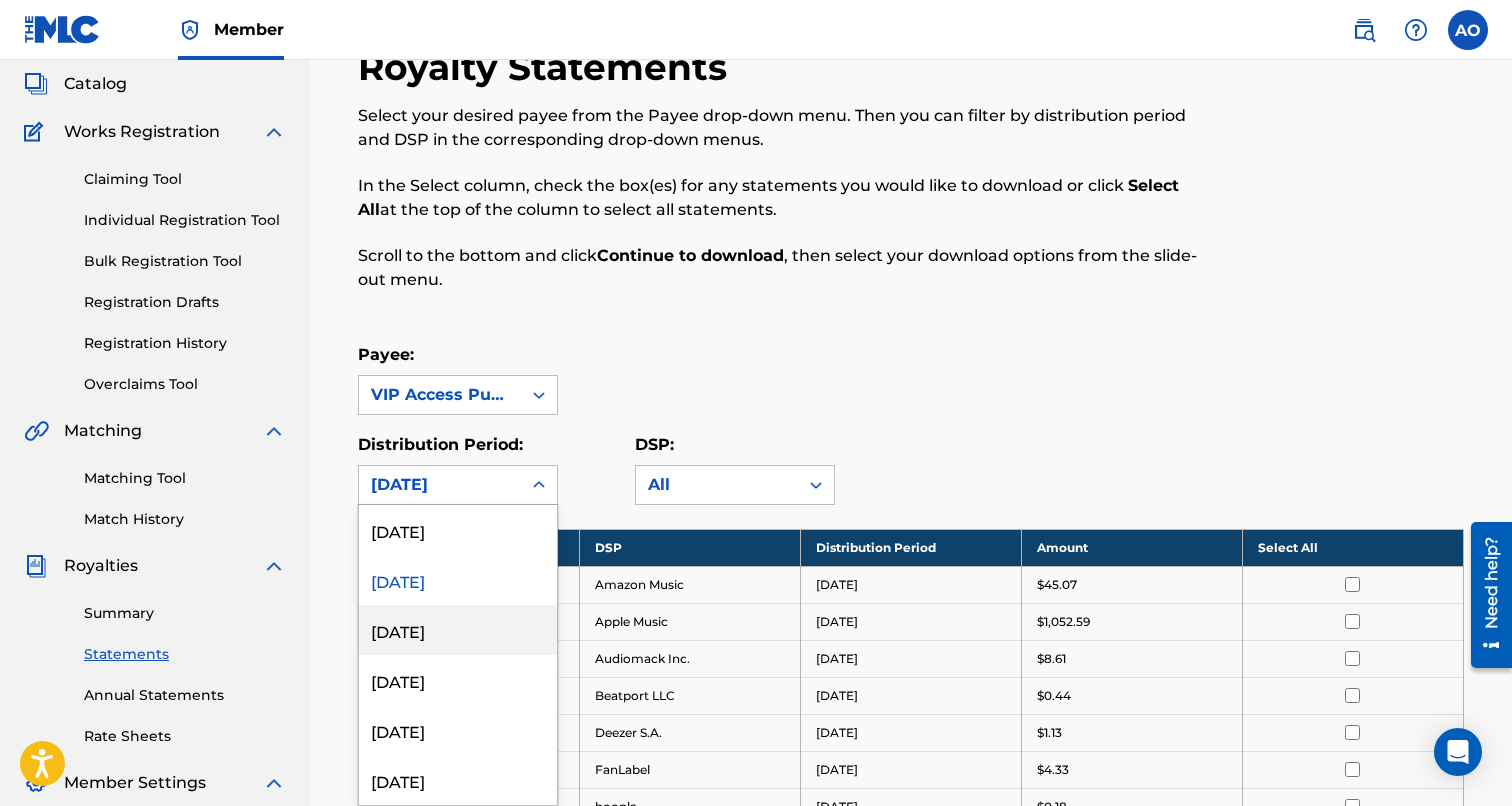 click on "[DATE]" at bounding box center (458, 630) 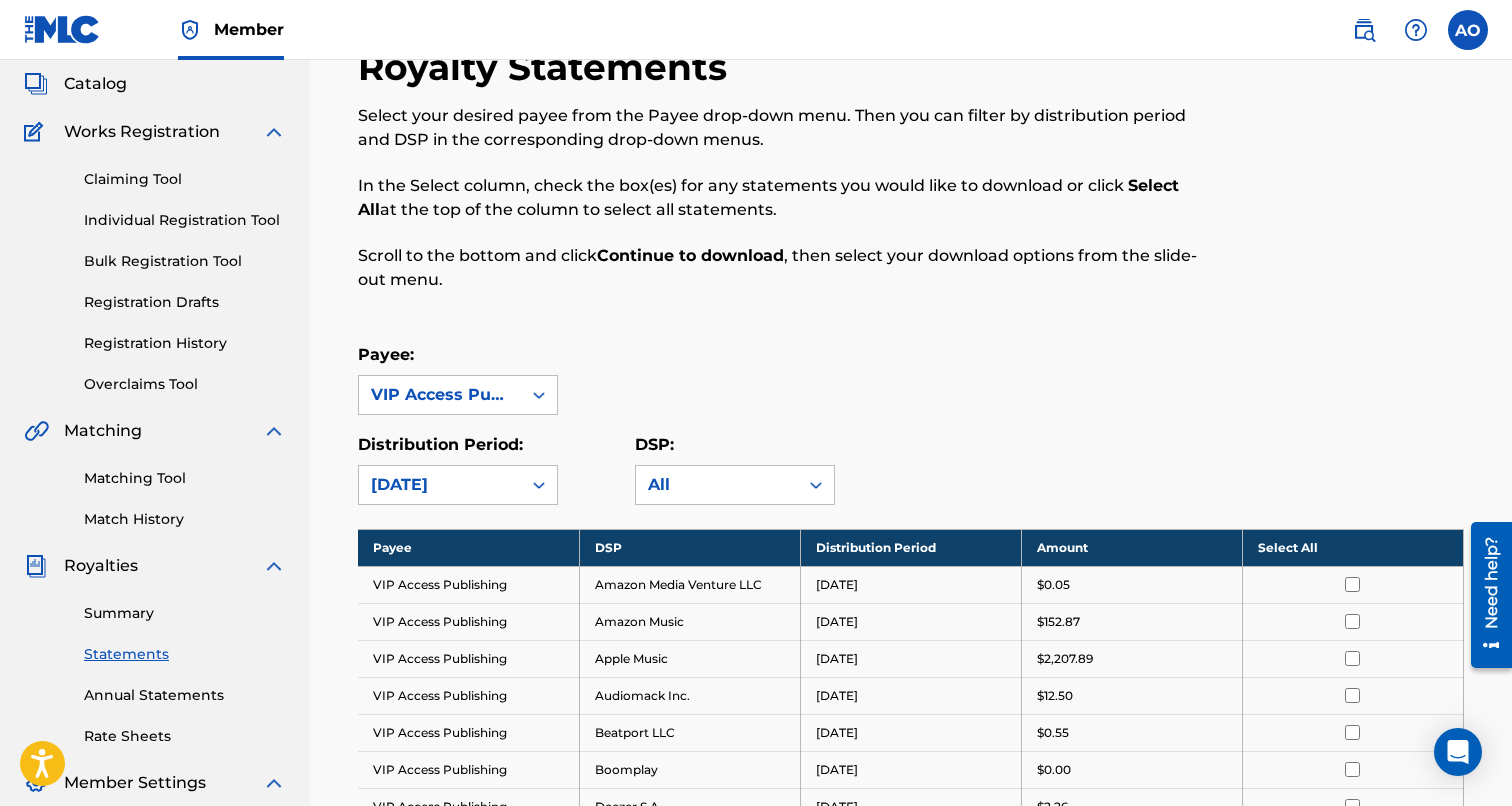 click on "[DATE]" at bounding box center [440, 485] 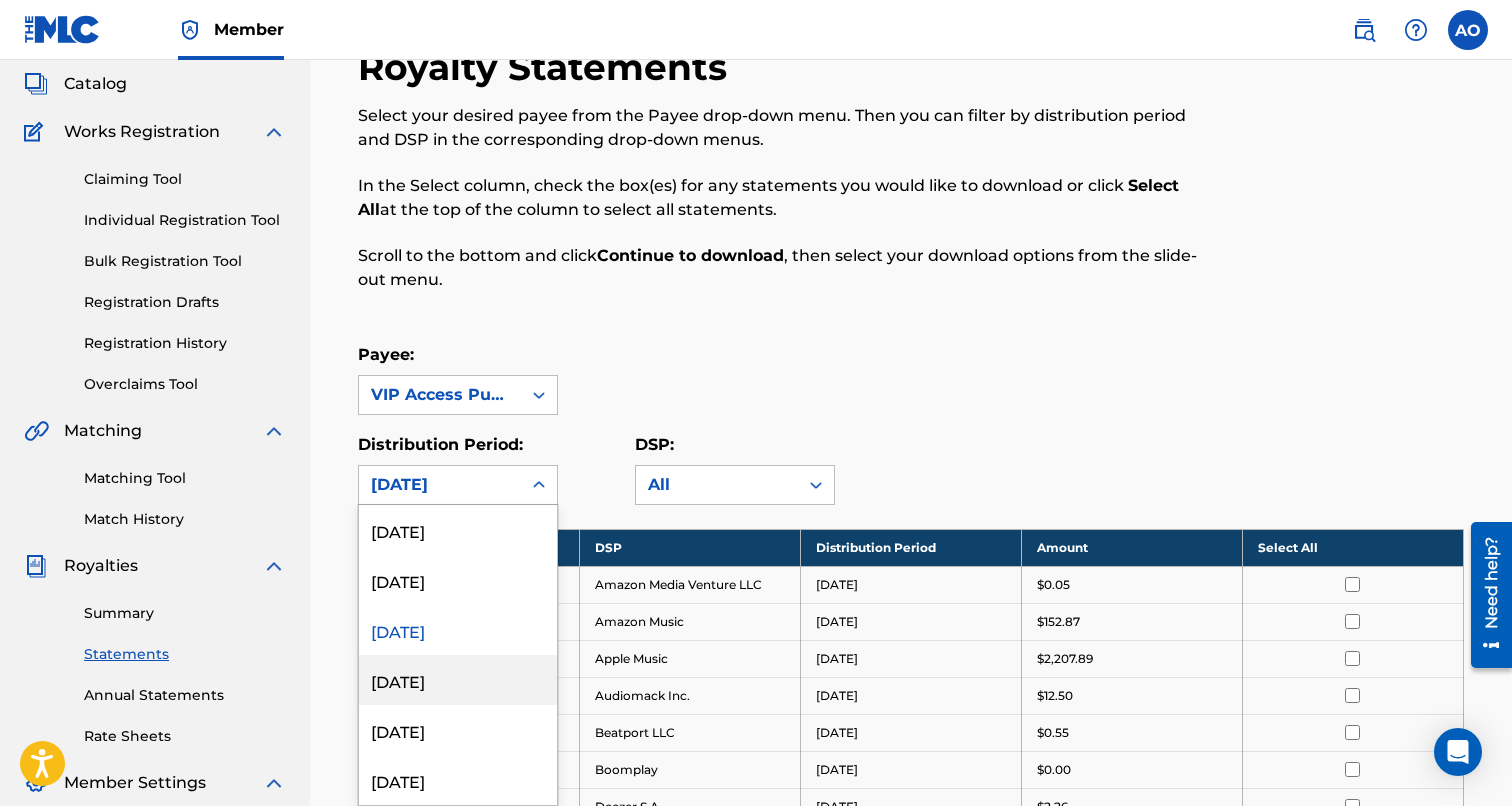 click on "[DATE]" at bounding box center [458, 680] 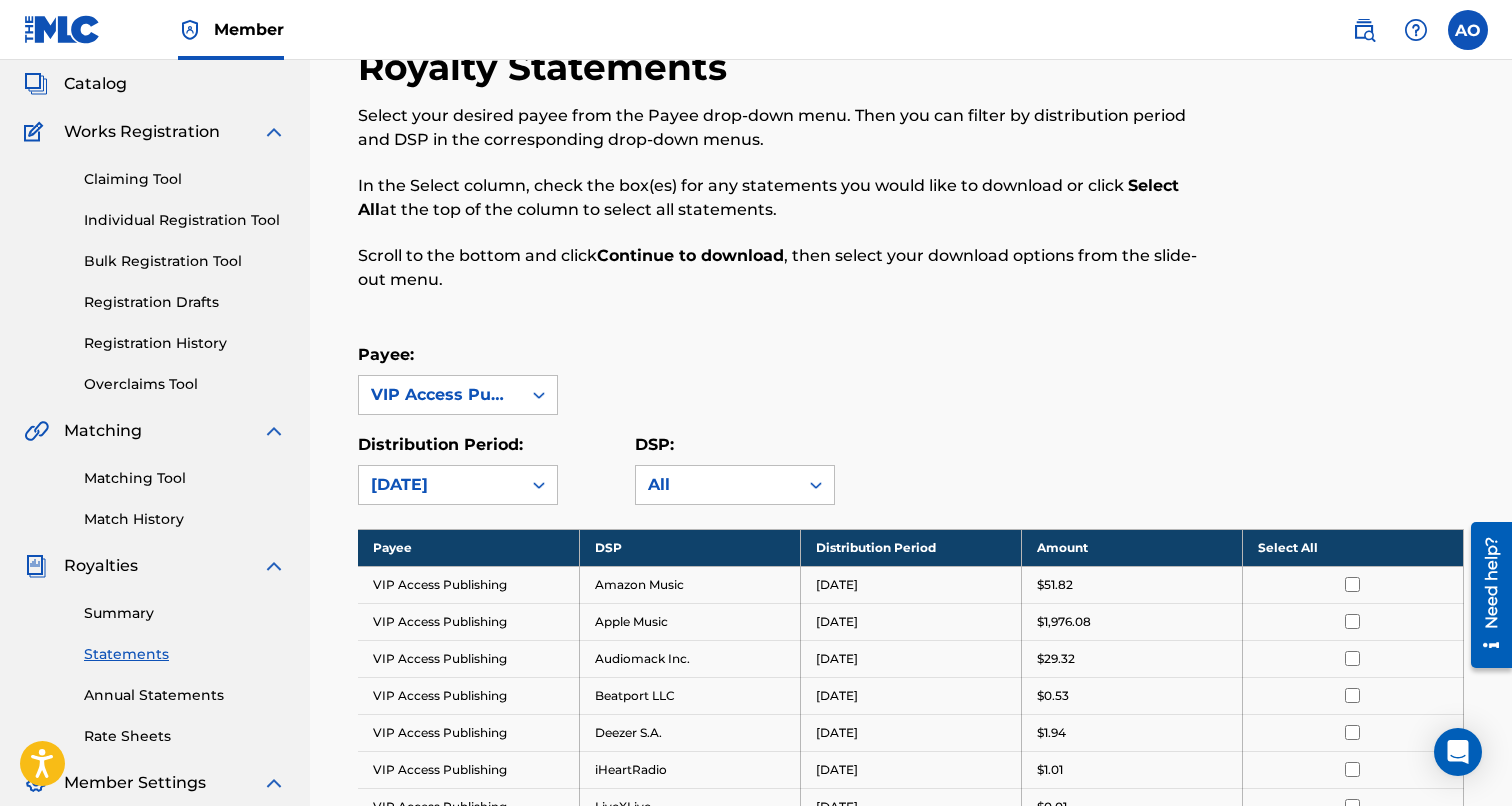 click on "Royalty Statements Select your desired payee from the Payee drop-down menu. Then you can filter by distribution period and DSP in the corresponding drop-down menus. In the Select column, check the box(es) for any statements you would like to download or click    Select All   at the top of the column to select all statements. Scroll to the bottom and click  Continue to download , then select your download options from the slide-out menu. Payee: VIP Access Publishing Distribution Period: option [DATE], selected. [DATE] DSP: All Payee DSP Distribution Period Amount Select All VIP Access Publishing Amazon Music [DATE] $51.82 VIP Access Publishing Apple Music [DATE] $1,976.08 VIP Access Publishing Audiomack Inc. [DATE] $29.32 VIP Access Publishing Beatport LLC [DATE] $0.53 VIP Access Publishing Deezer S.A. [DATE] $1.94 VIP Access Publishing iHeartRadio [DATE] $1.01 VIP Access Publishing LiveXLive [DATE] $0.01 VIP Access Publishing Melody VR Group PLC [DATE] $1.[DATE]" at bounding box center (911, 725) 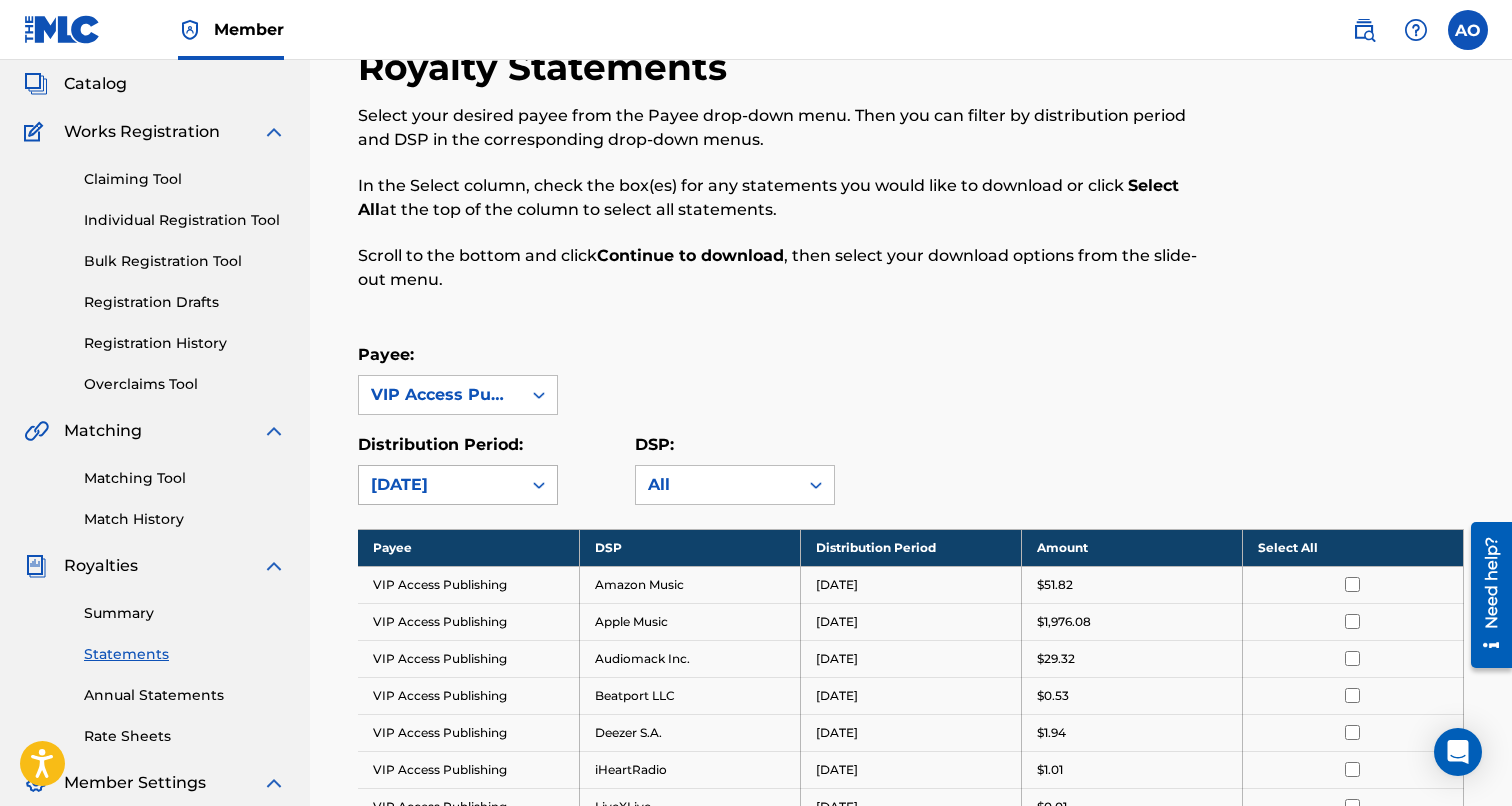 click on "[DATE]" at bounding box center [440, 485] 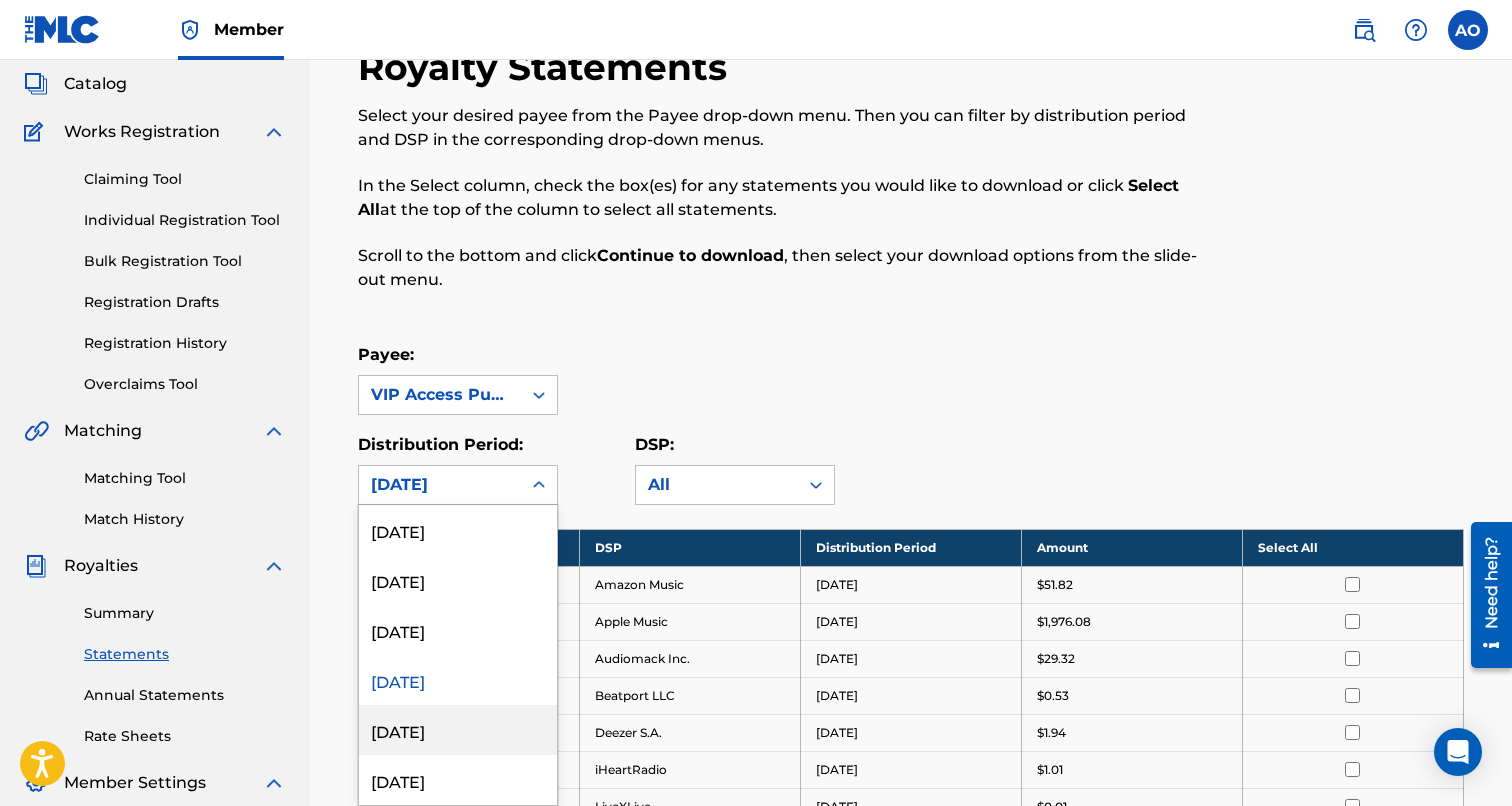 click on "[DATE]" at bounding box center (458, 730) 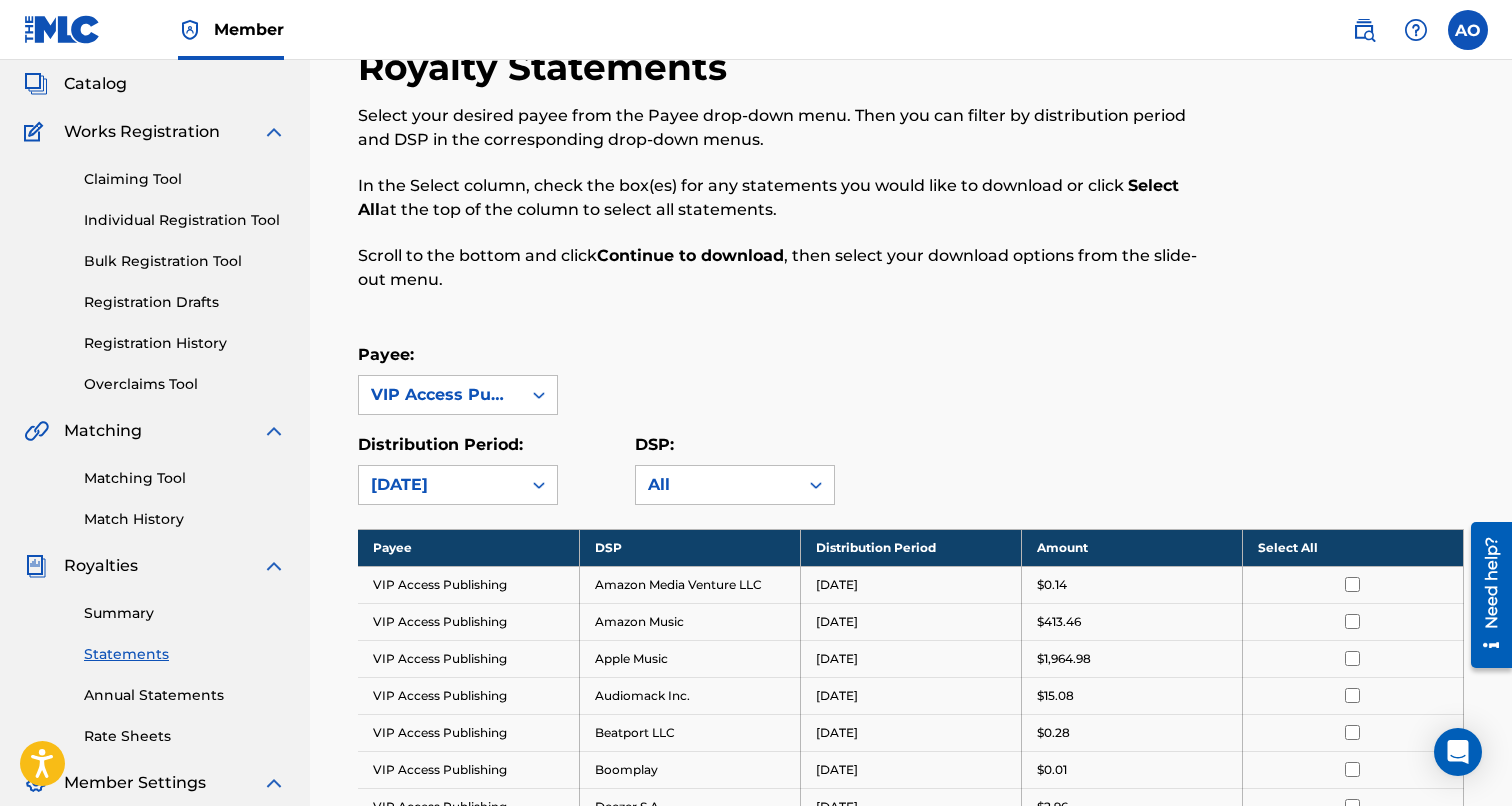 click on "Catalog" at bounding box center [95, 84] 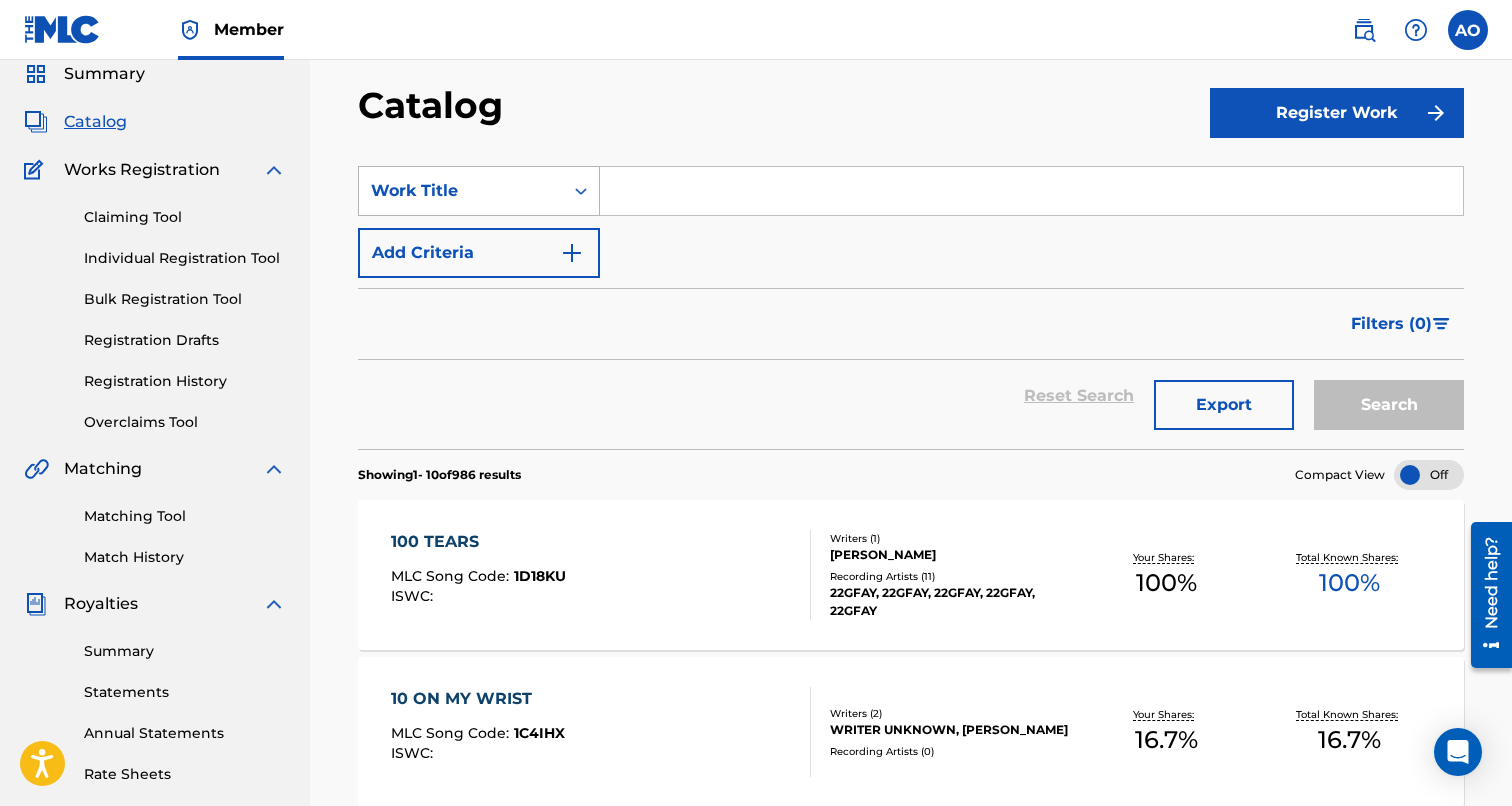 scroll, scrollTop: 0, scrollLeft: 0, axis: both 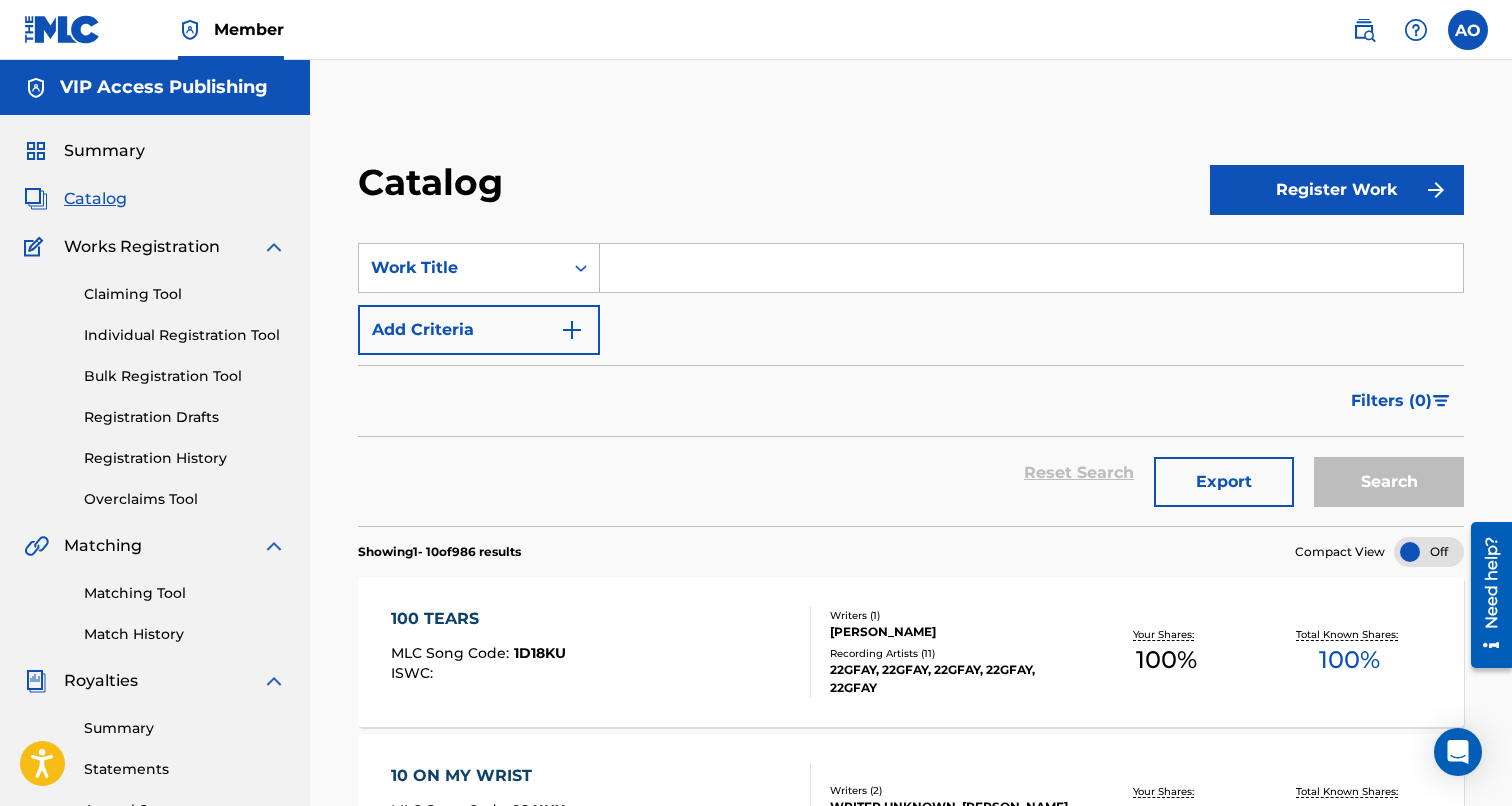 click on "Summary" at bounding box center [104, 151] 